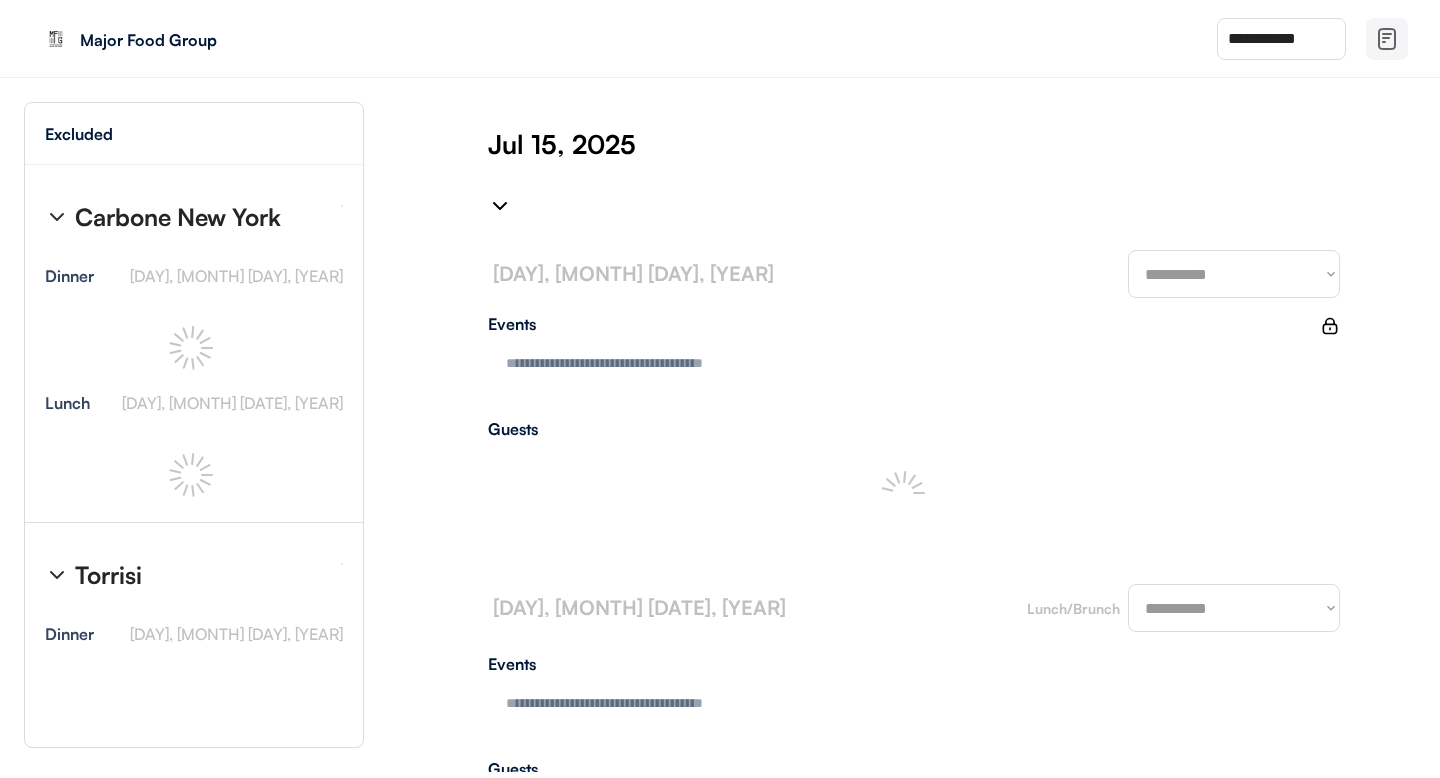 type on "**********" 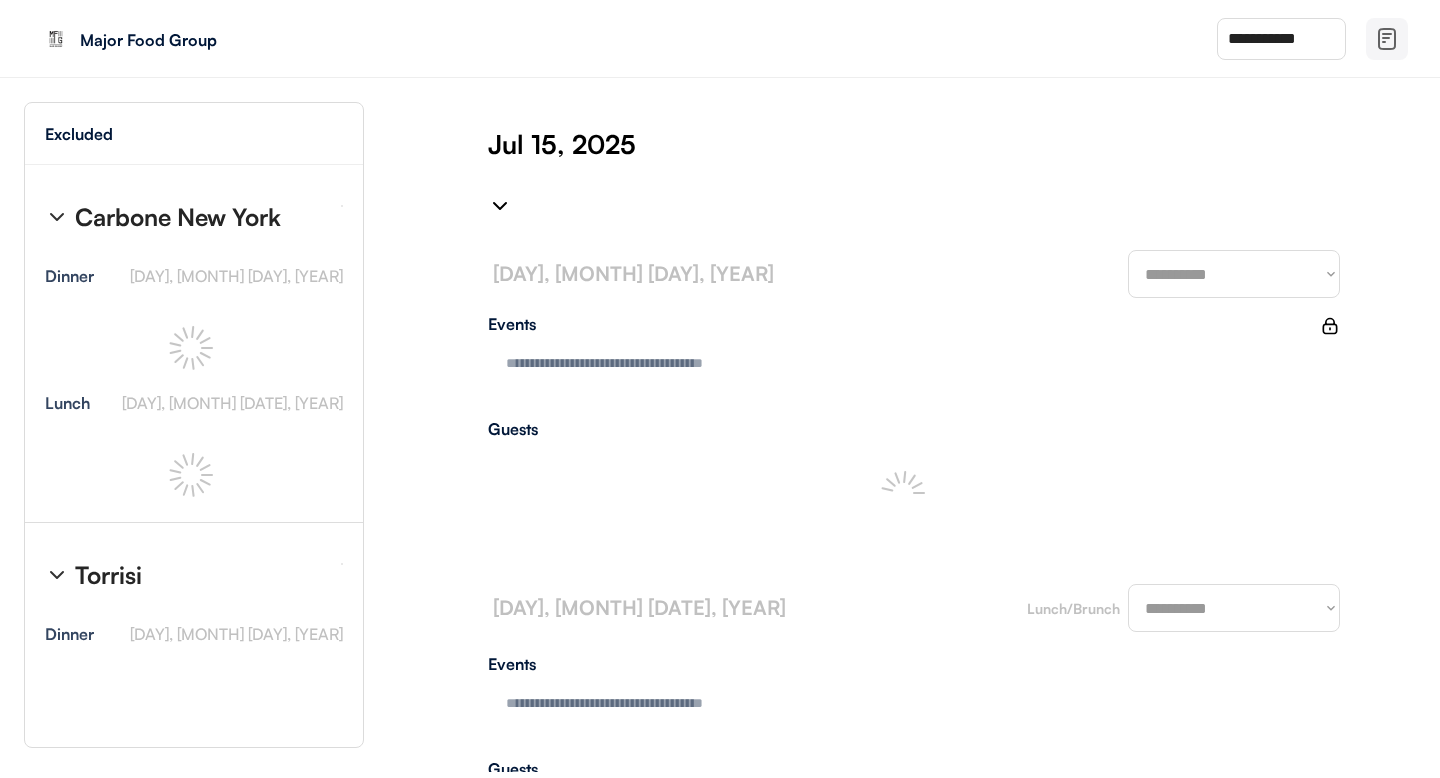 type on "**********" 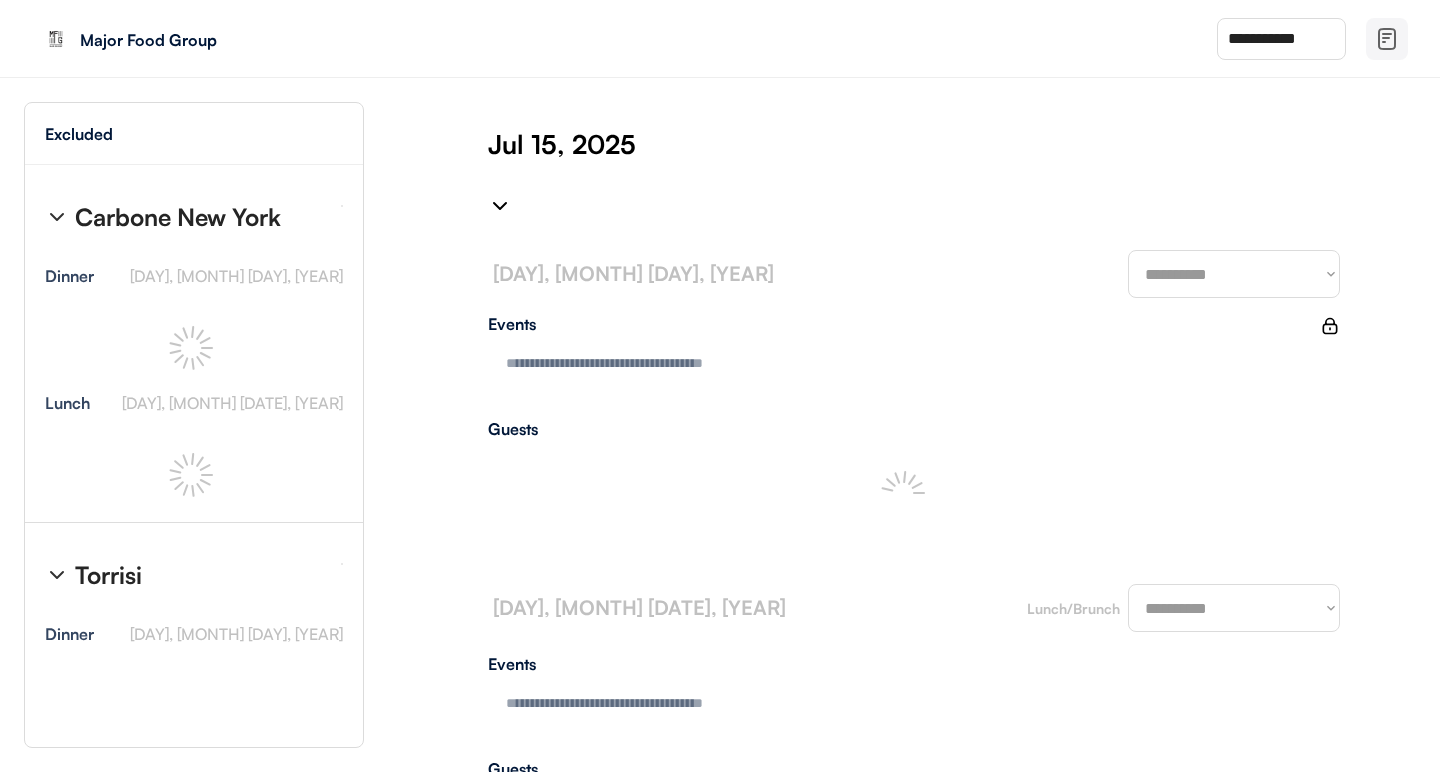 type on "**********" 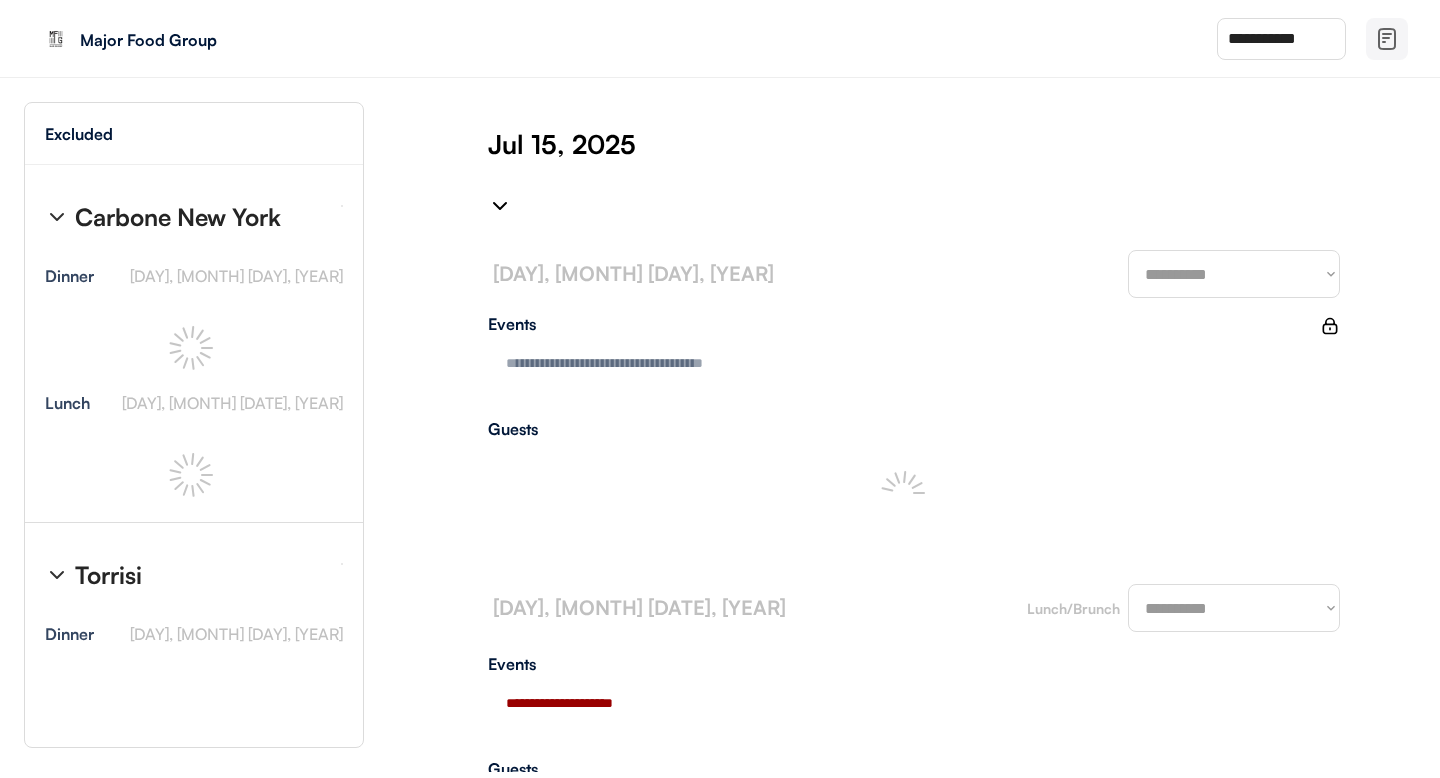 type on "**********" 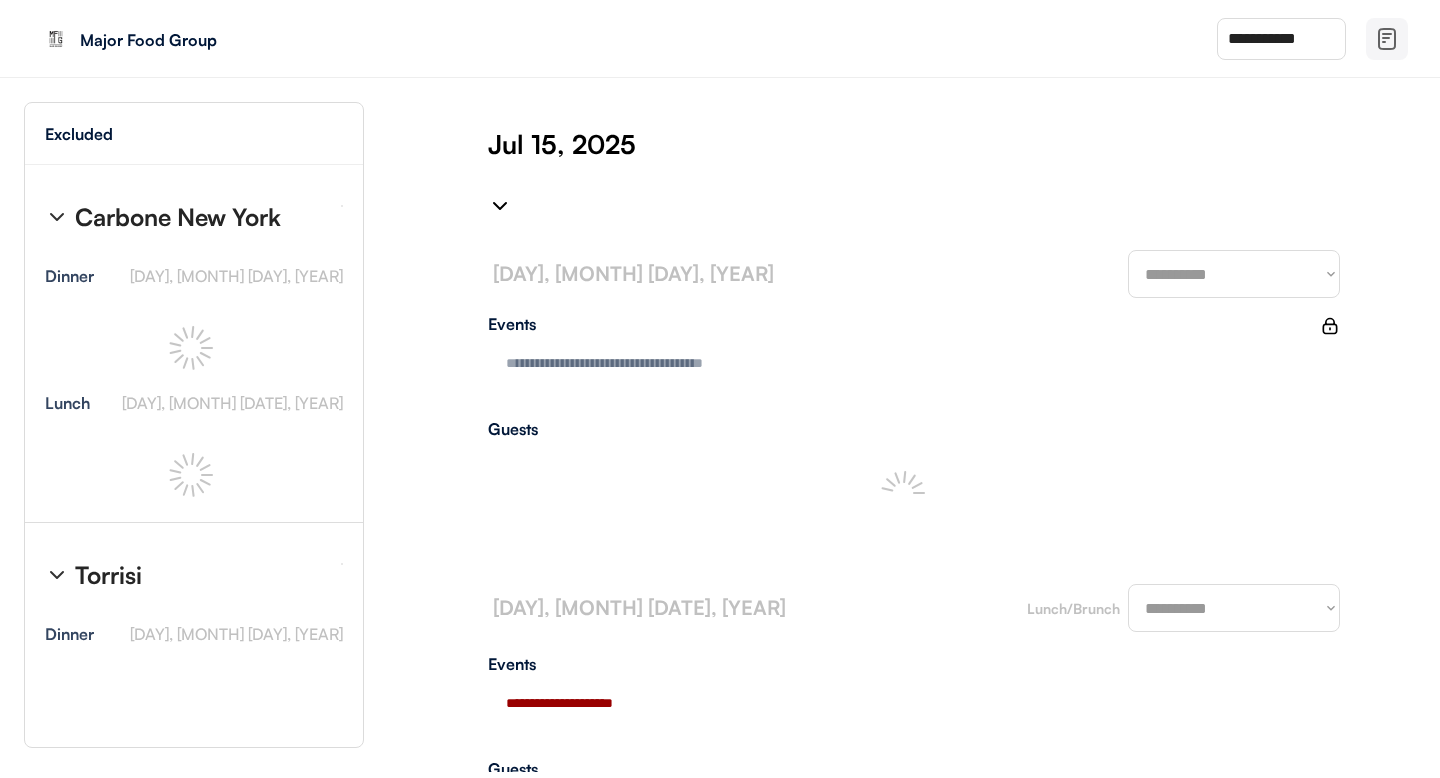 type on "**********" 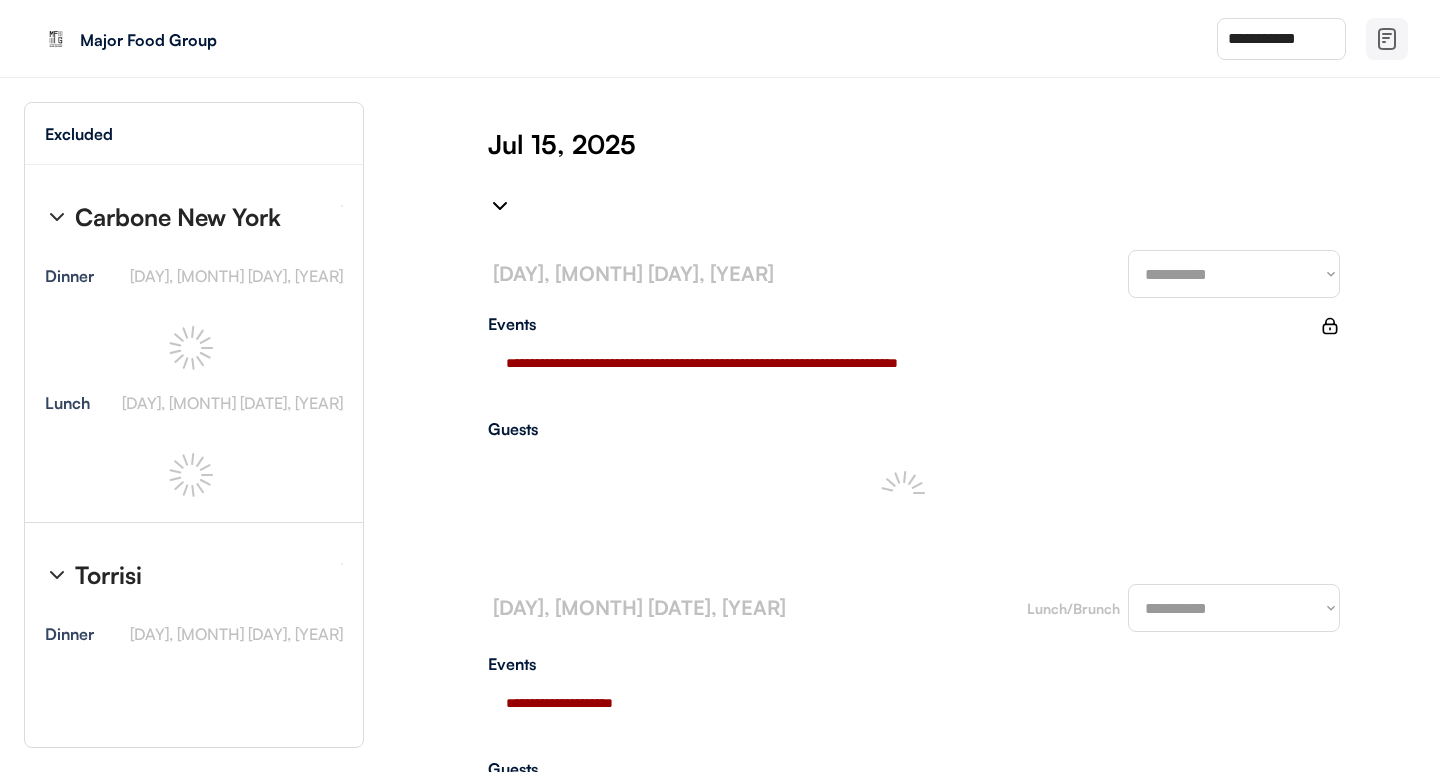 type on "**********" 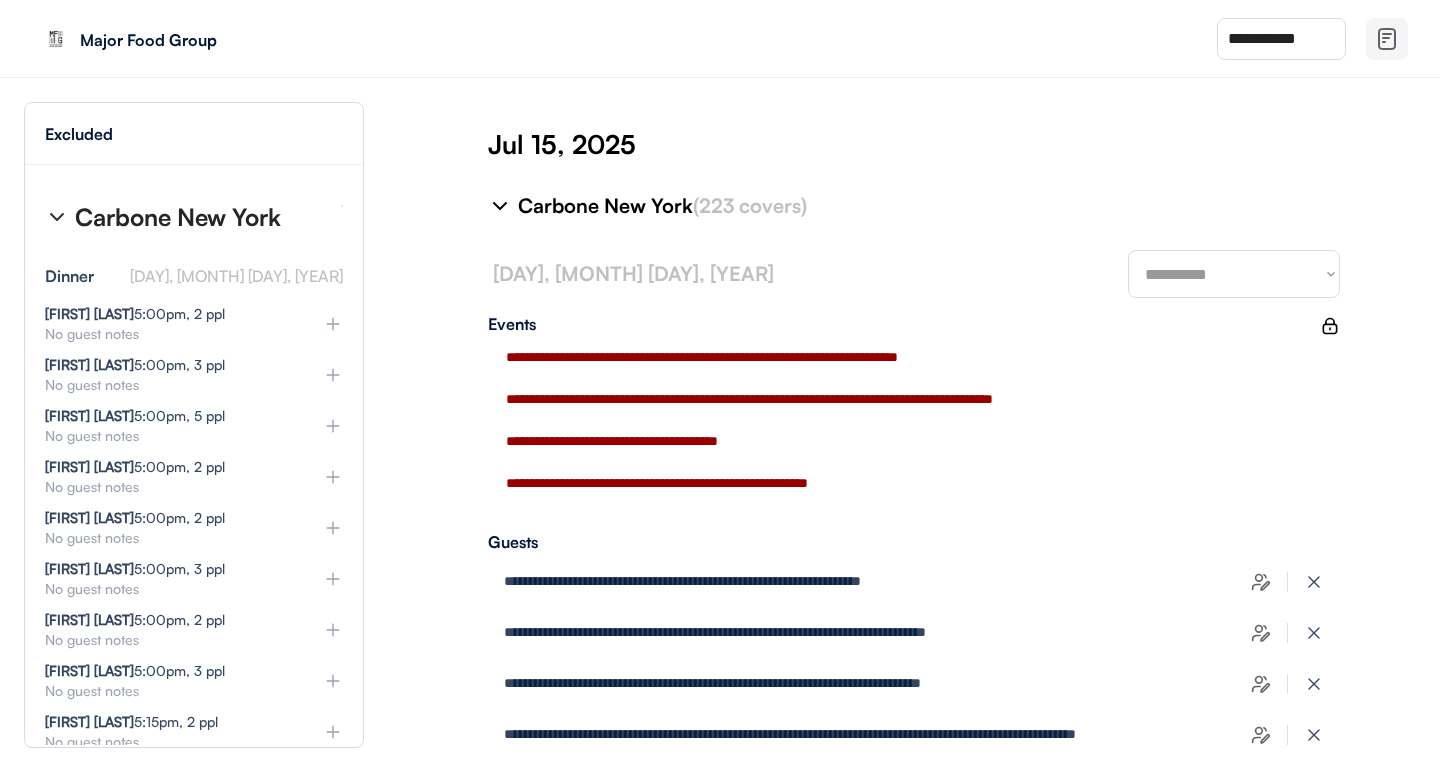 select on "********" 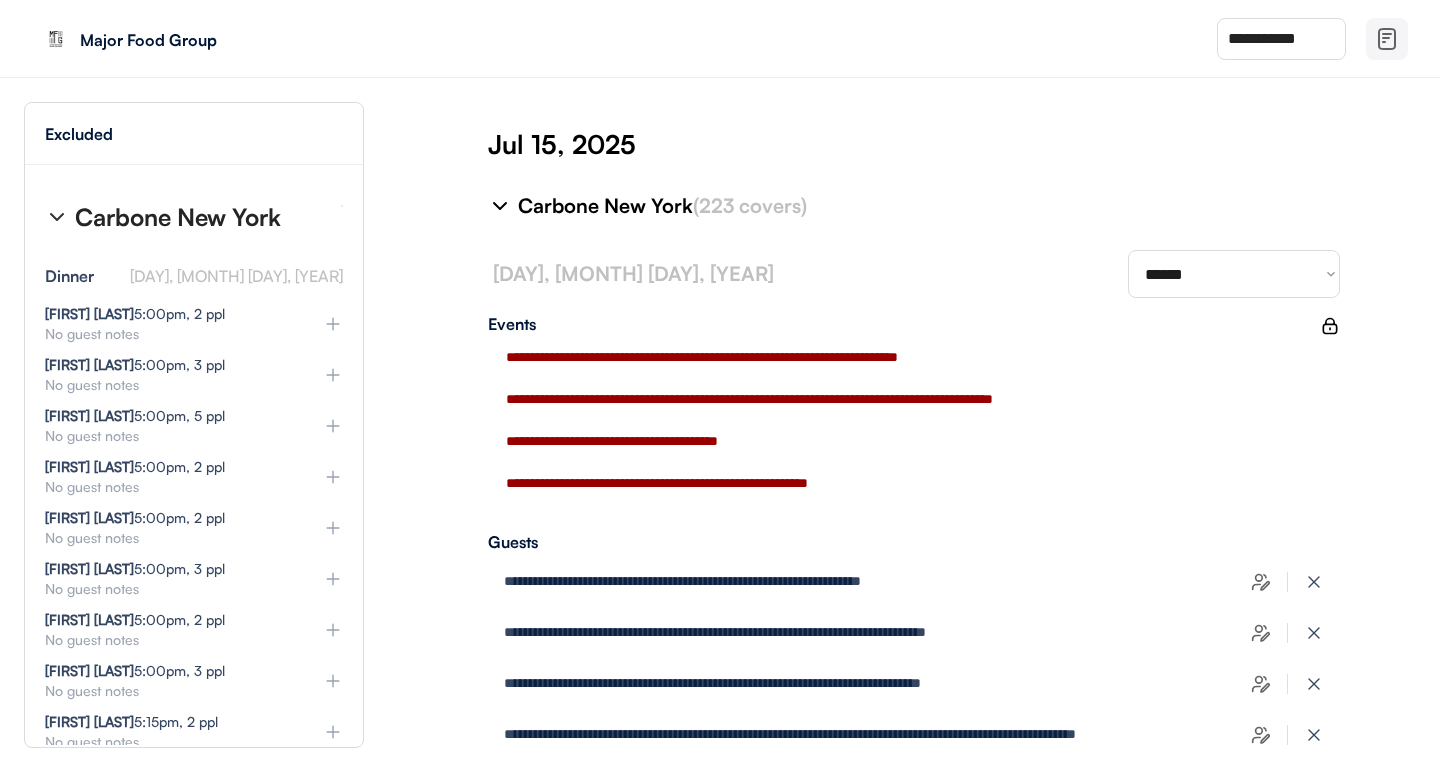 scroll, scrollTop: 0, scrollLeft: 0, axis: both 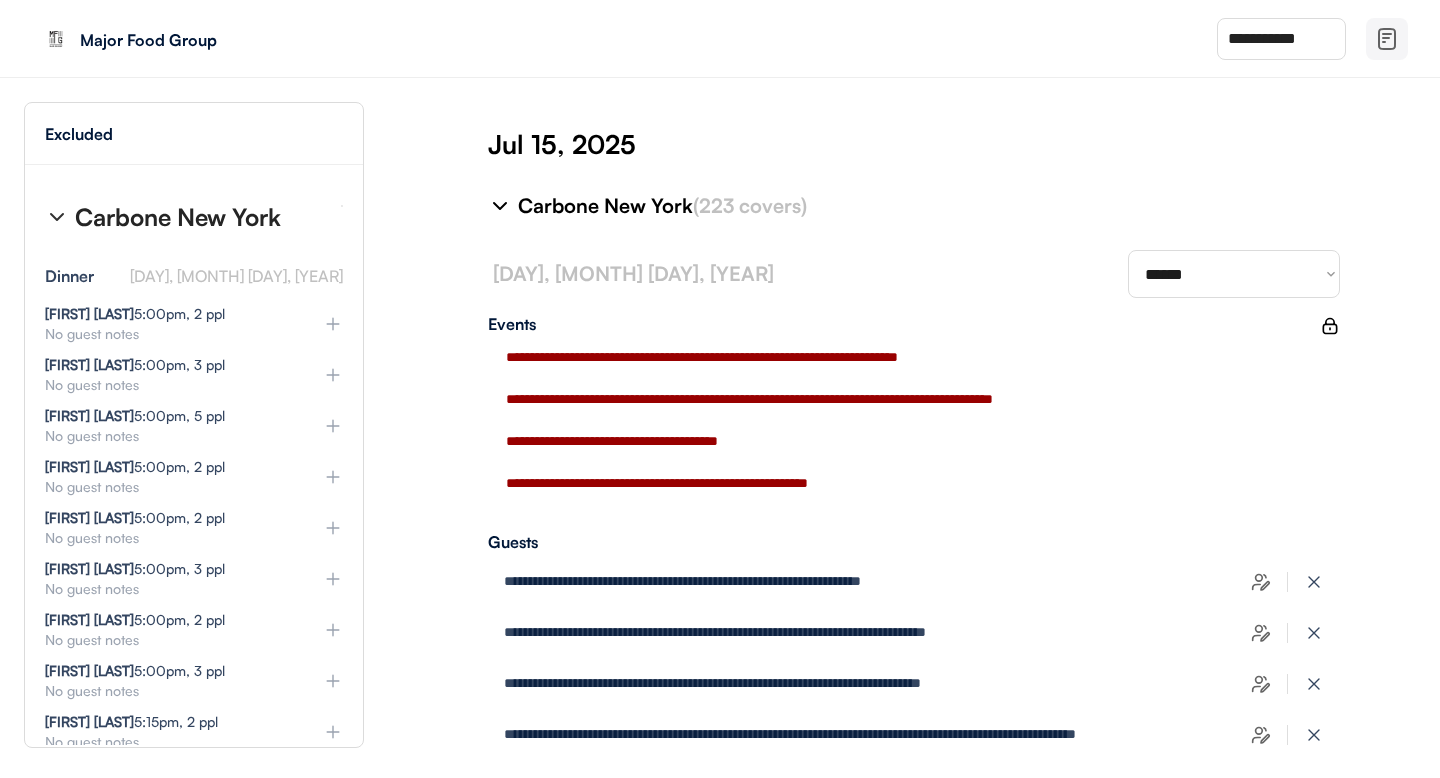 click on "**********" at bounding box center (914, 467) 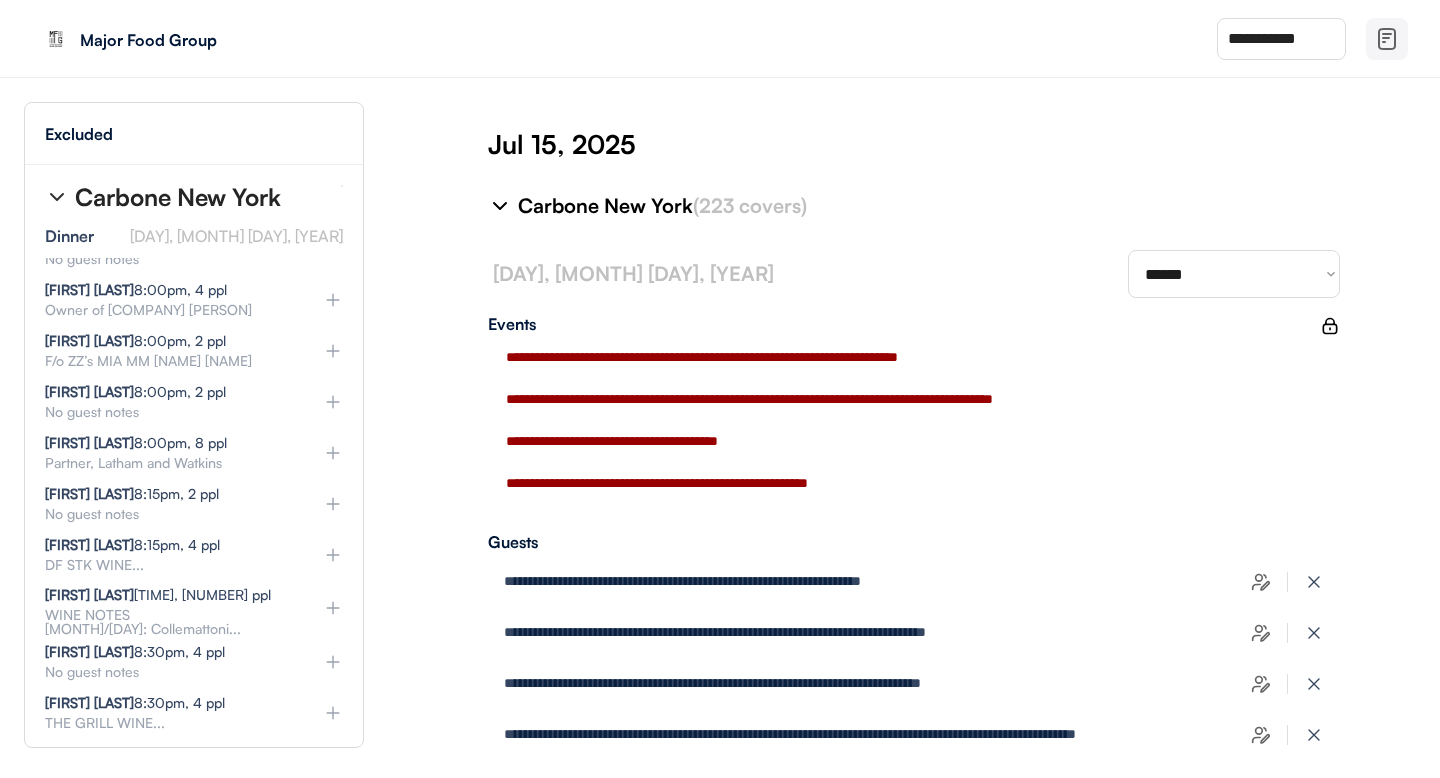 scroll, scrollTop: 1572, scrollLeft: 0, axis: vertical 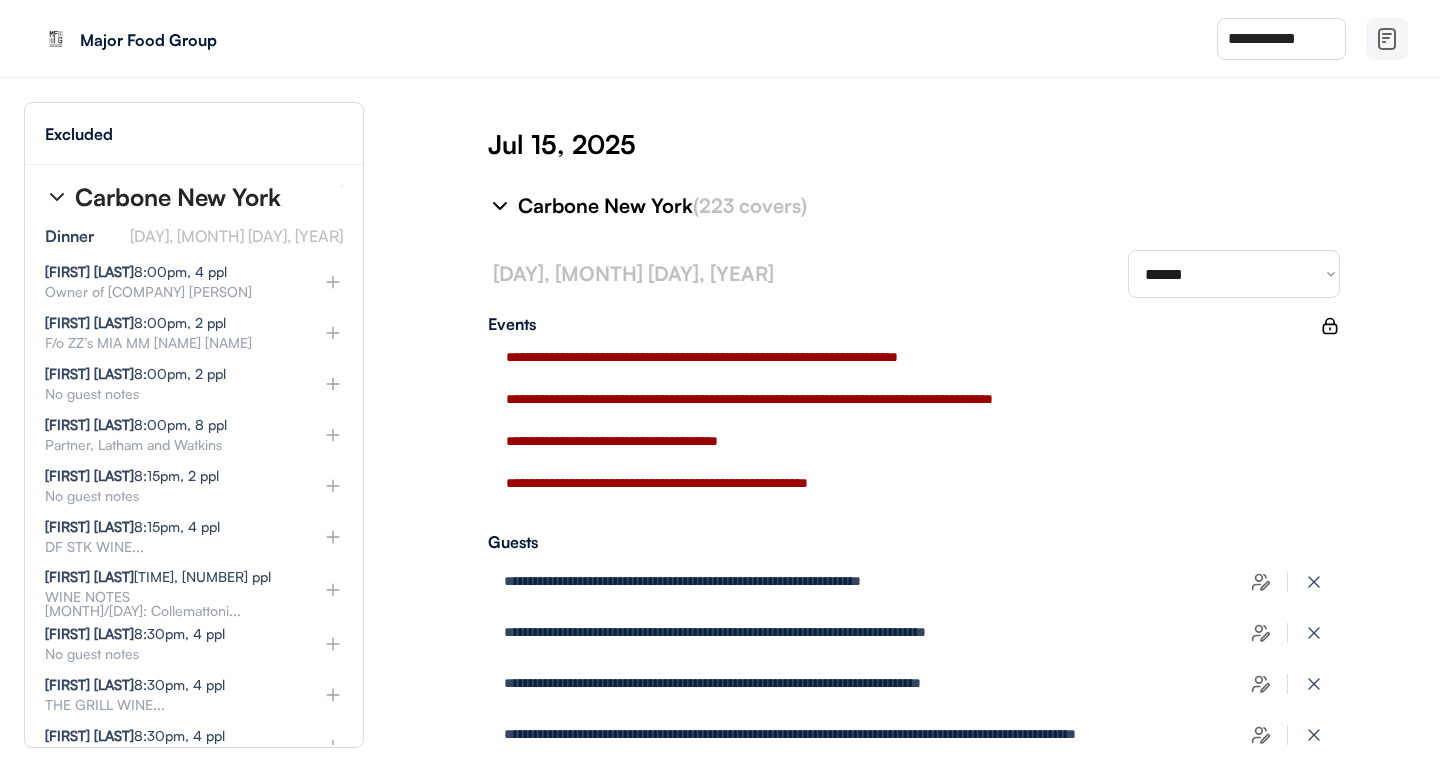 click 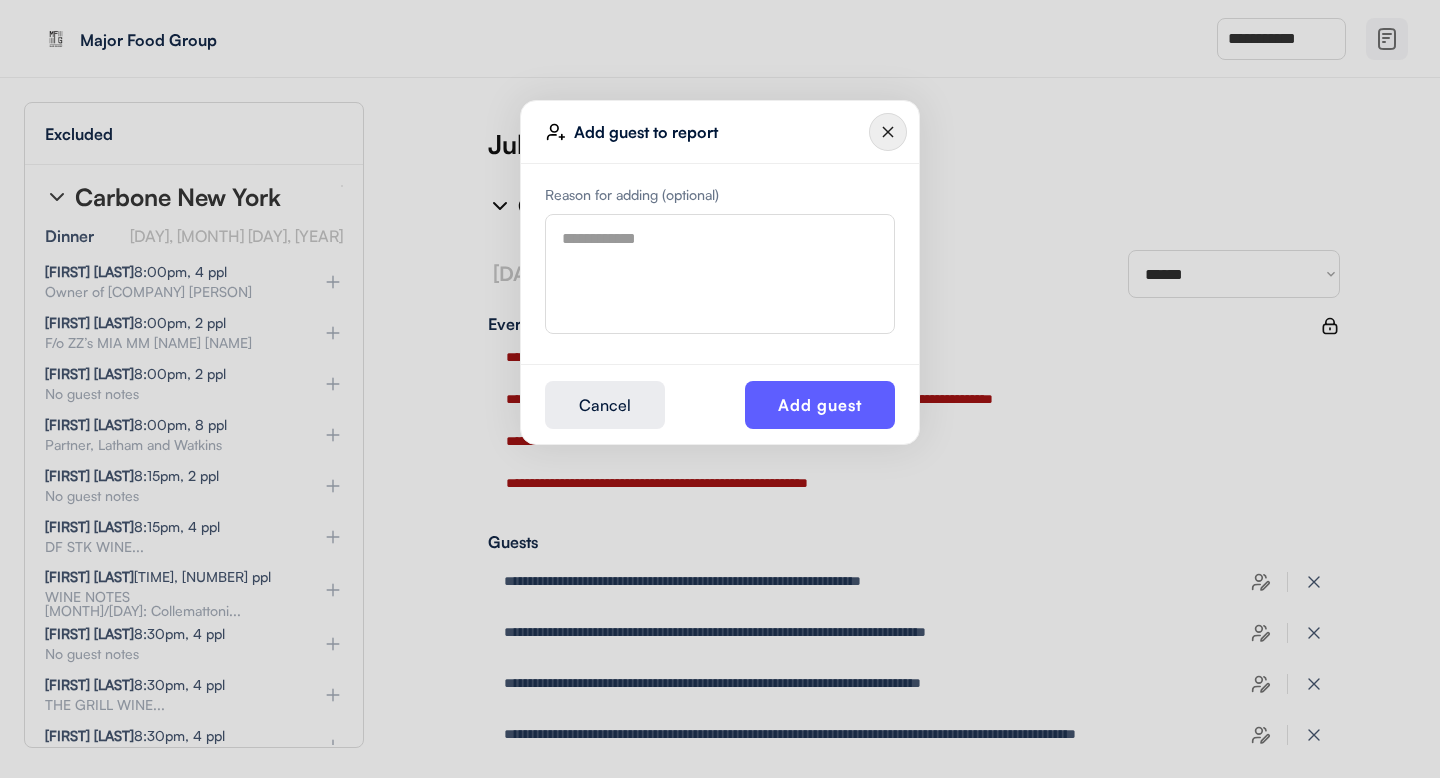 click at bounding box center (720, 274) 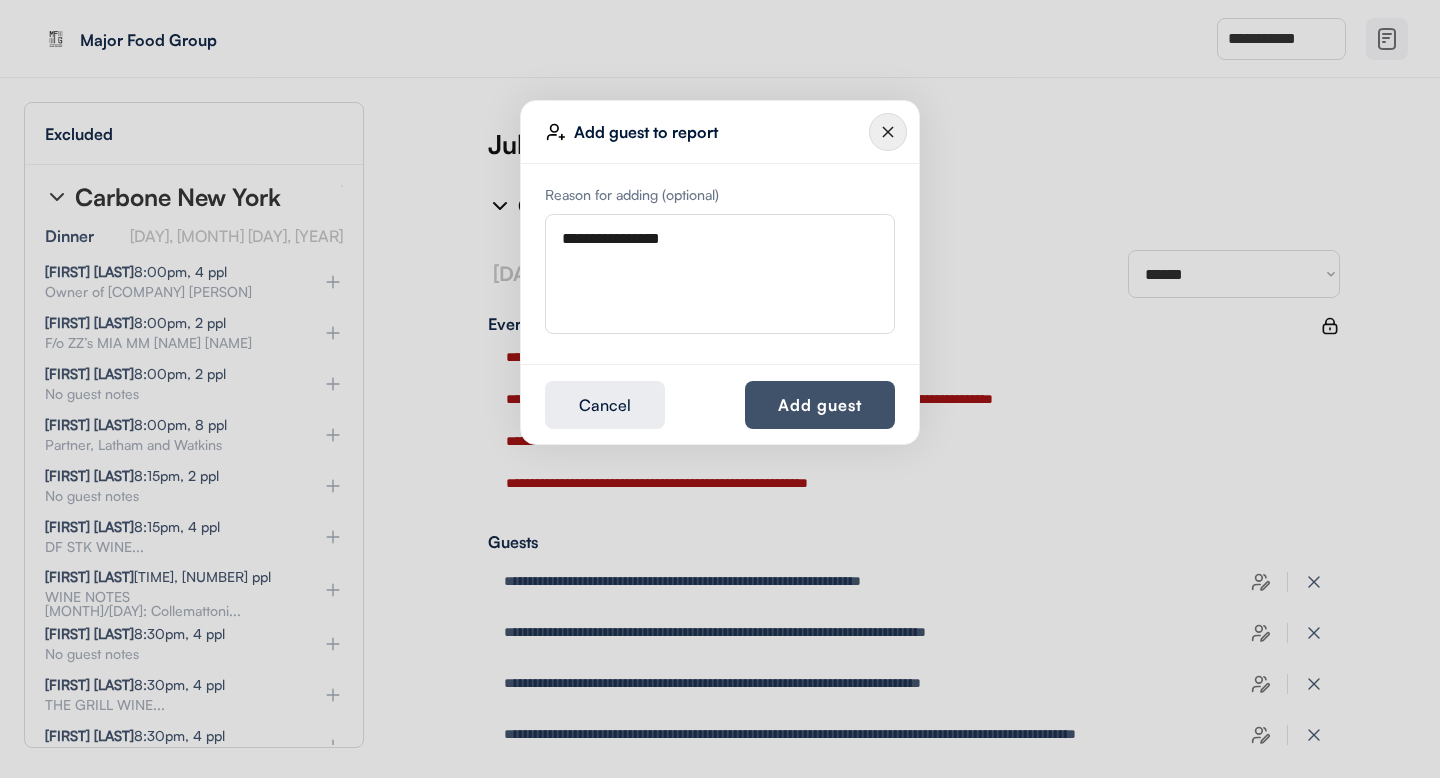 type on "**********" 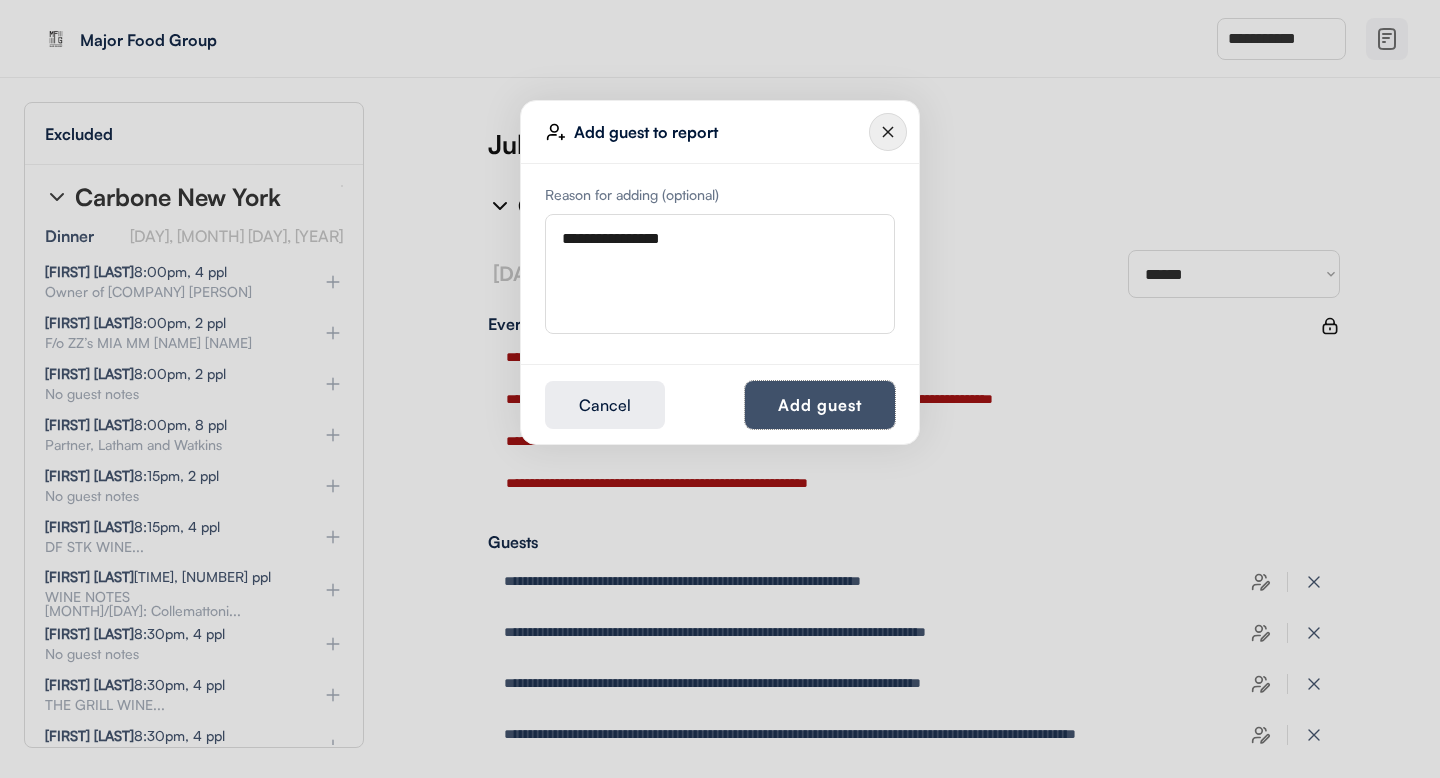 click on "Add guest" at bounding box center [820, 405] 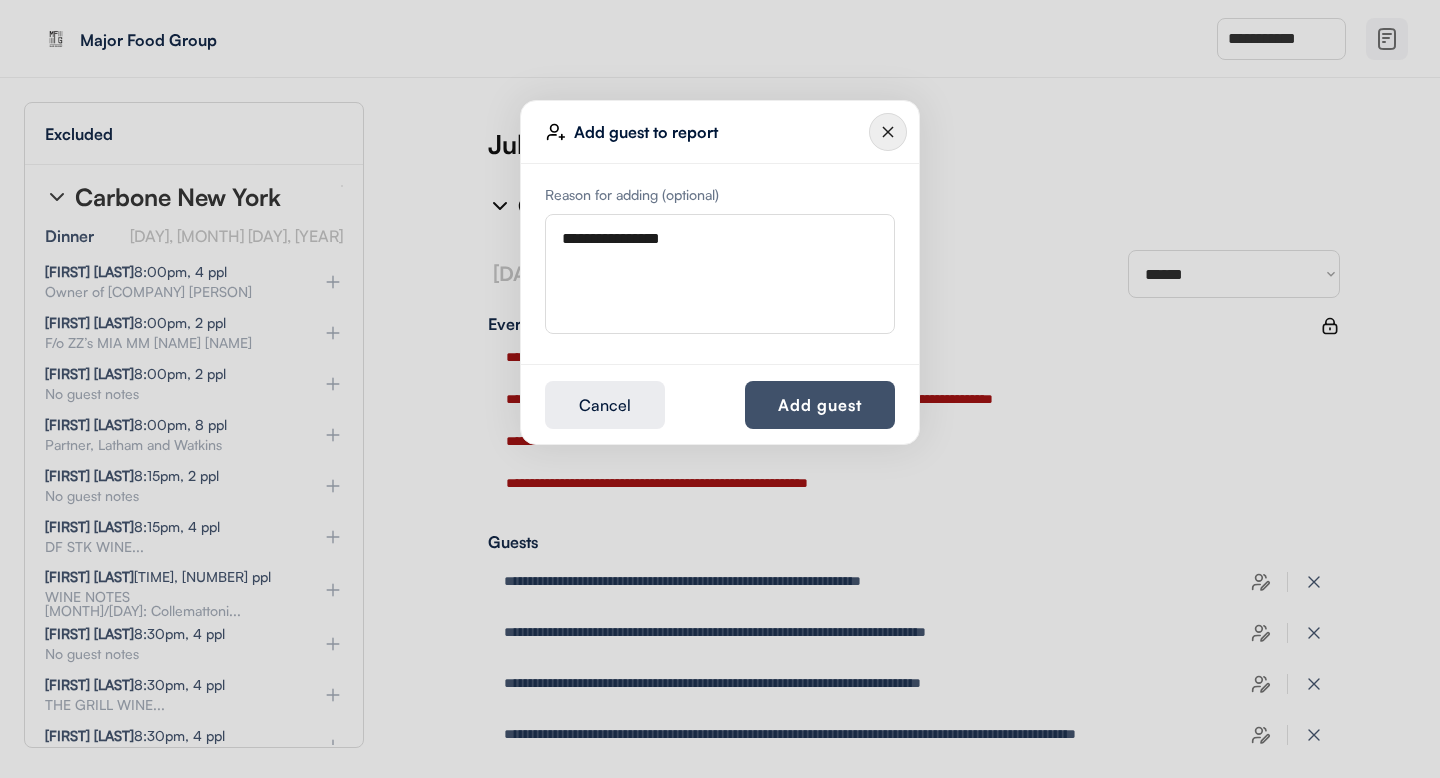 type 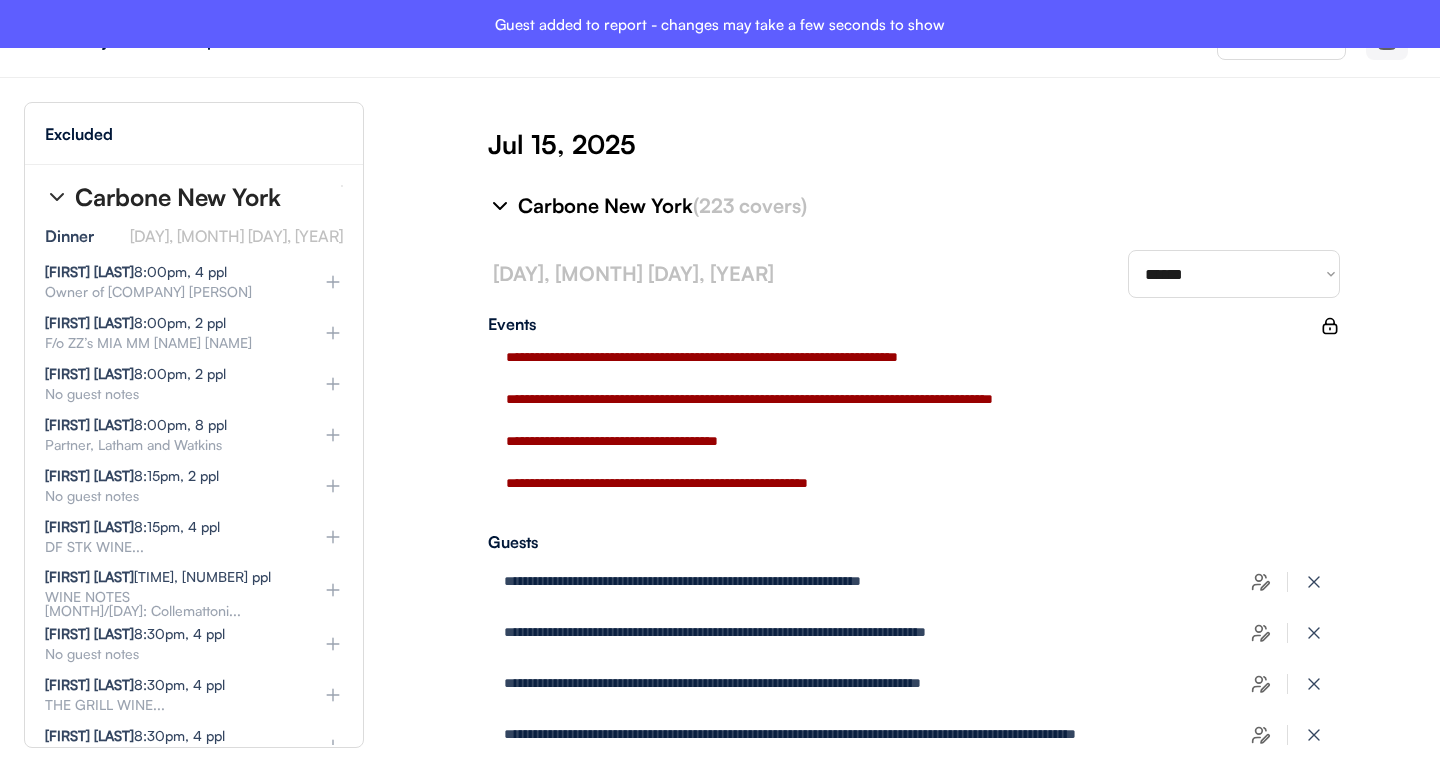 type on "**********" 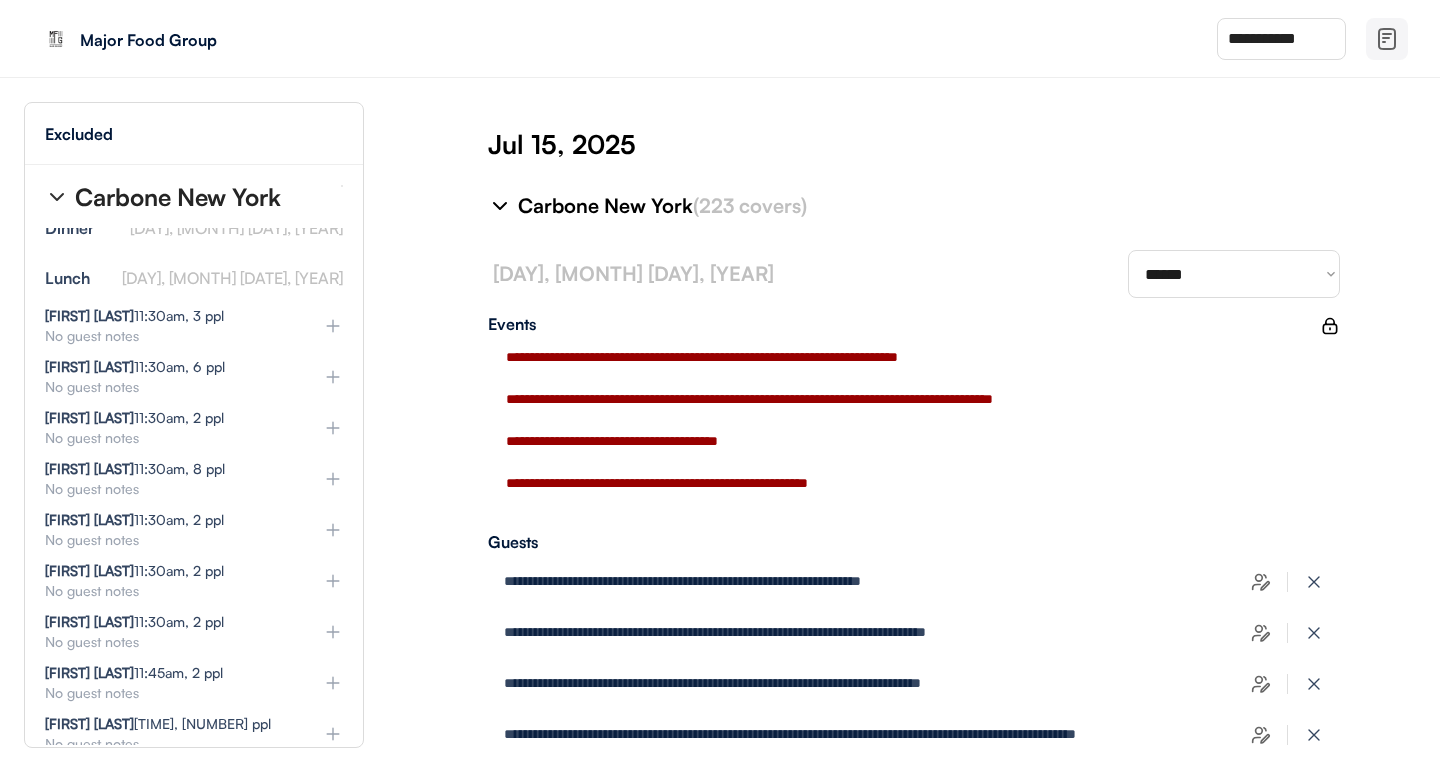 scroll, scrollTop: 3312, scrollLeft: 0, axis: vertical 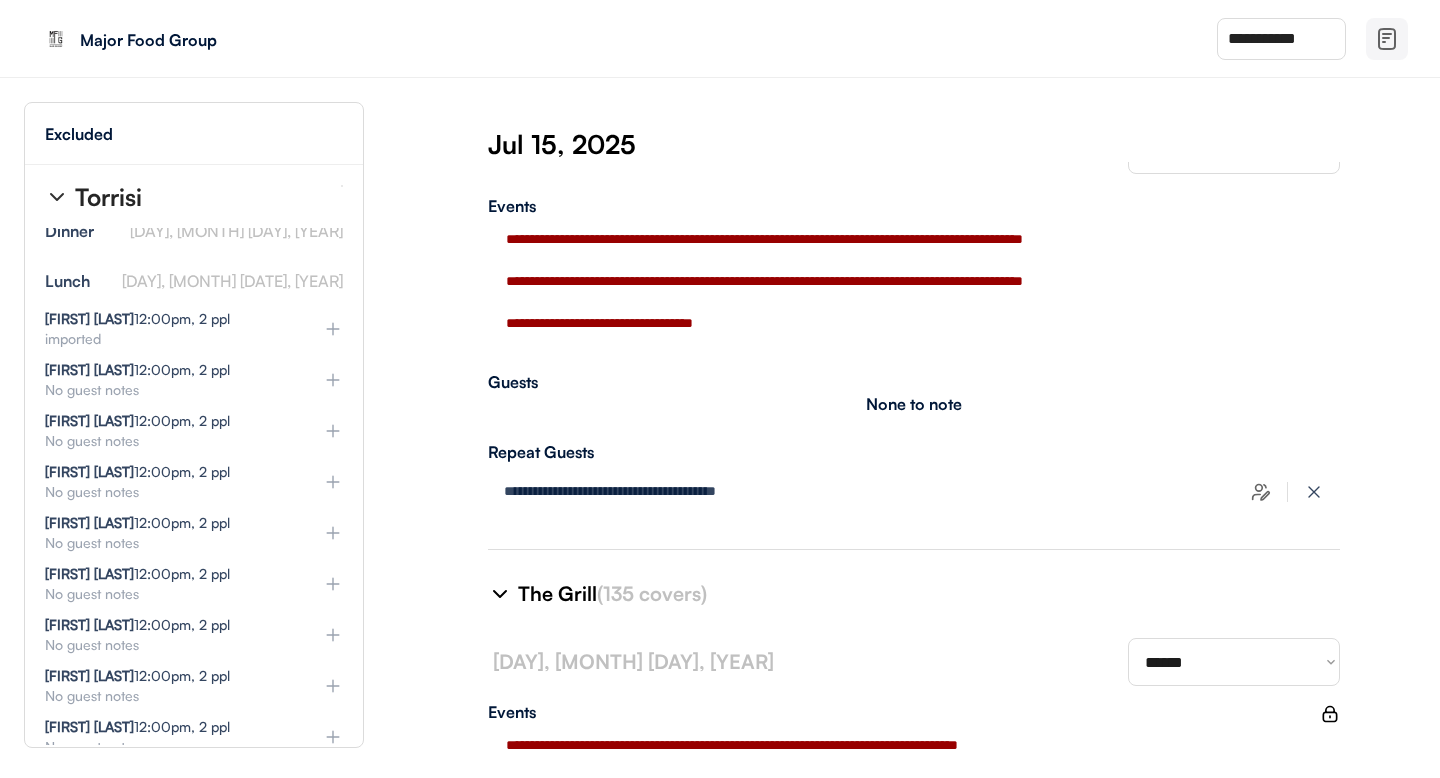 type on "**********" 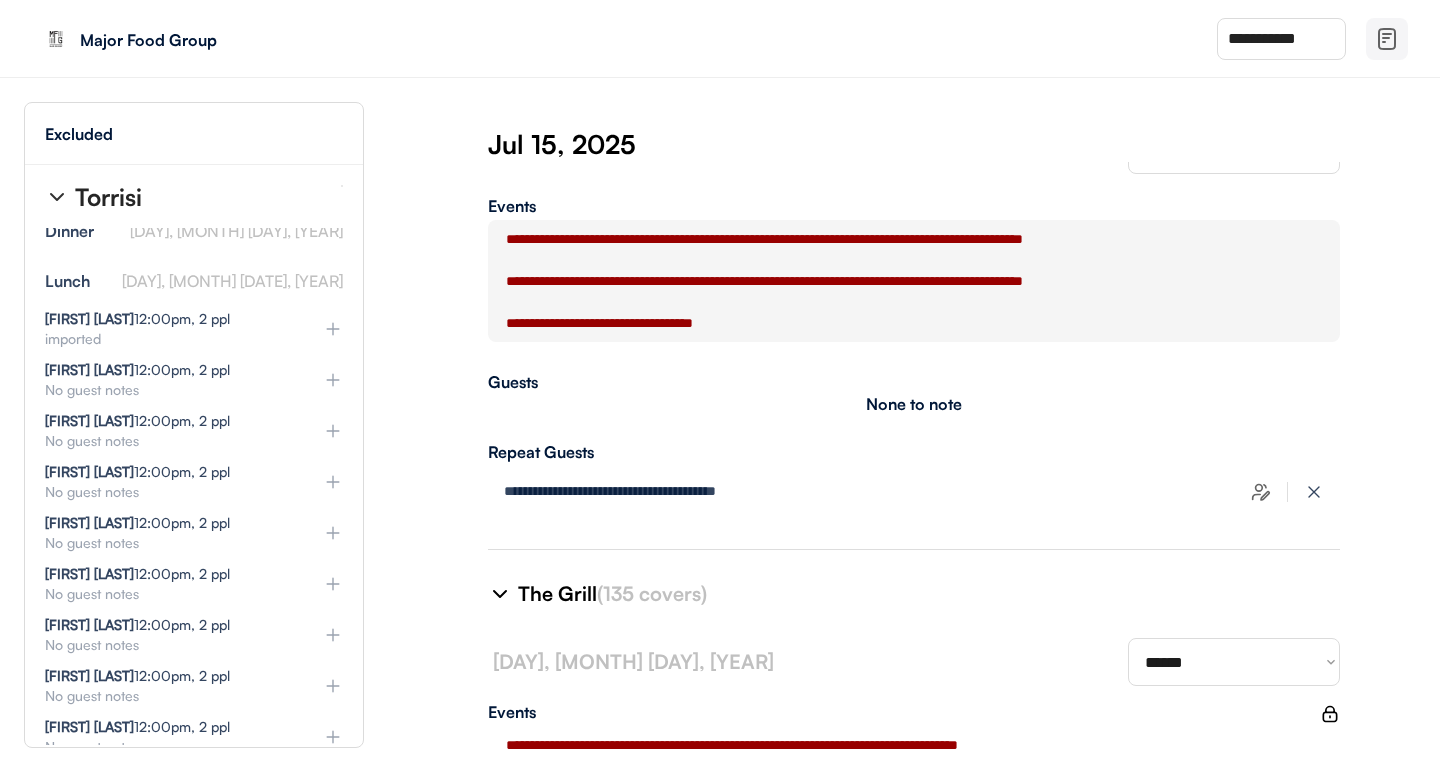 type on "**********" 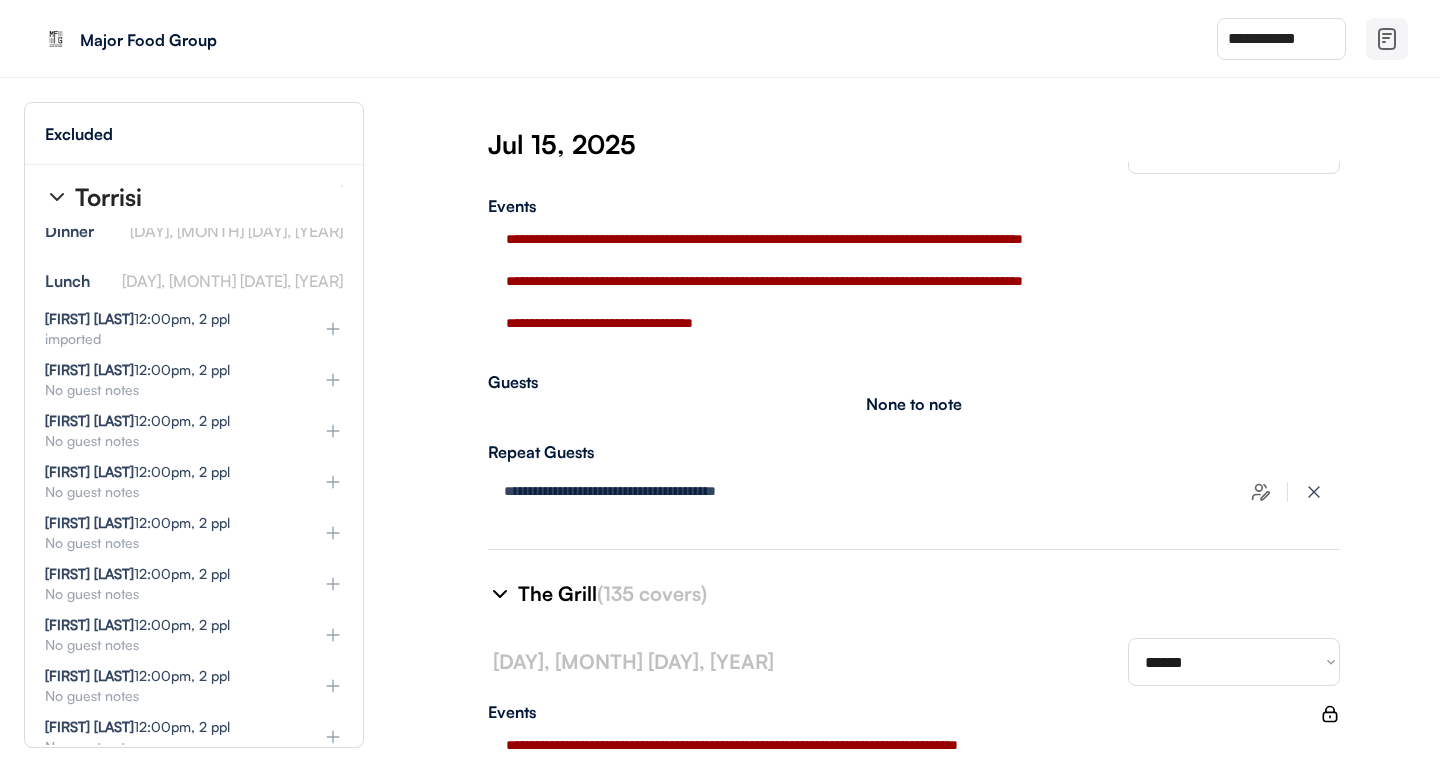 type on "**********" 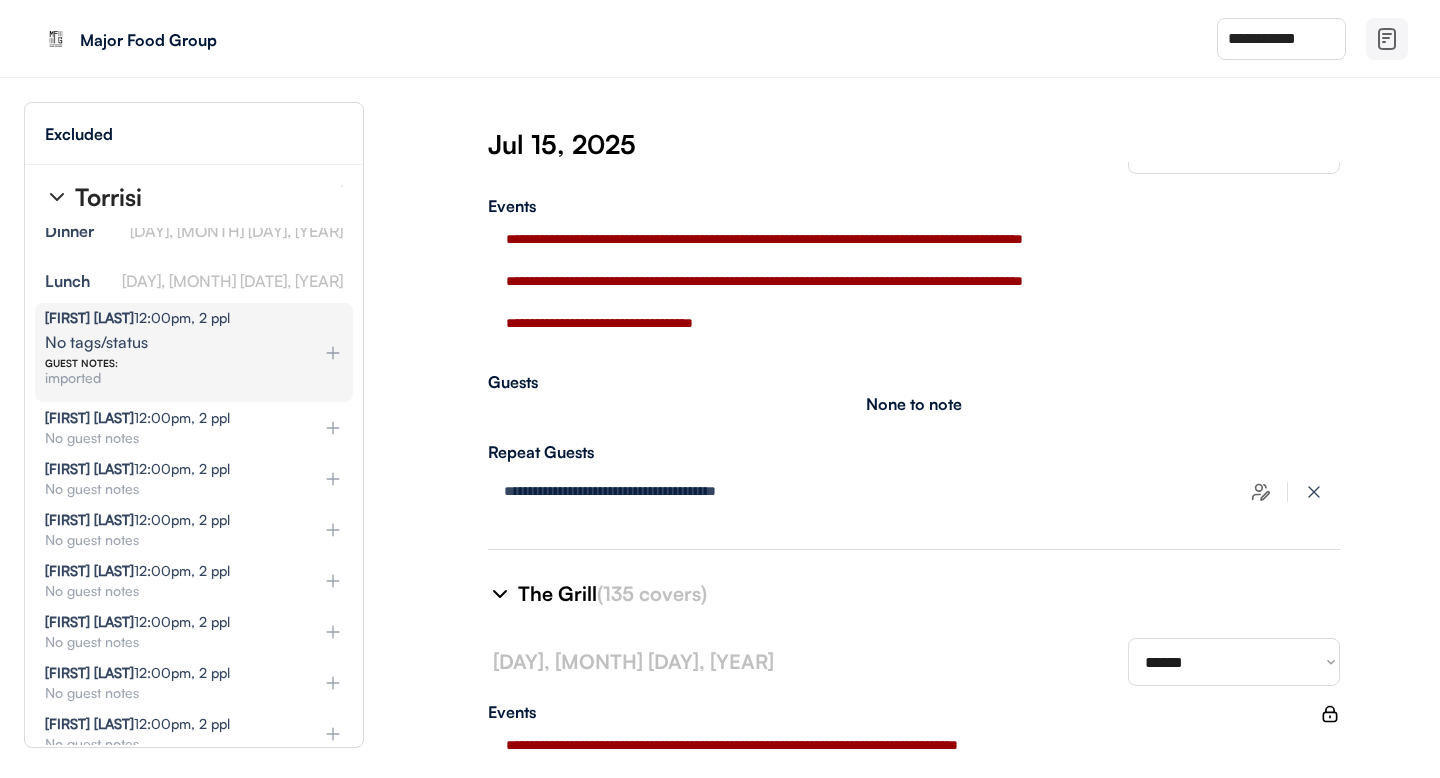 type on "**********" 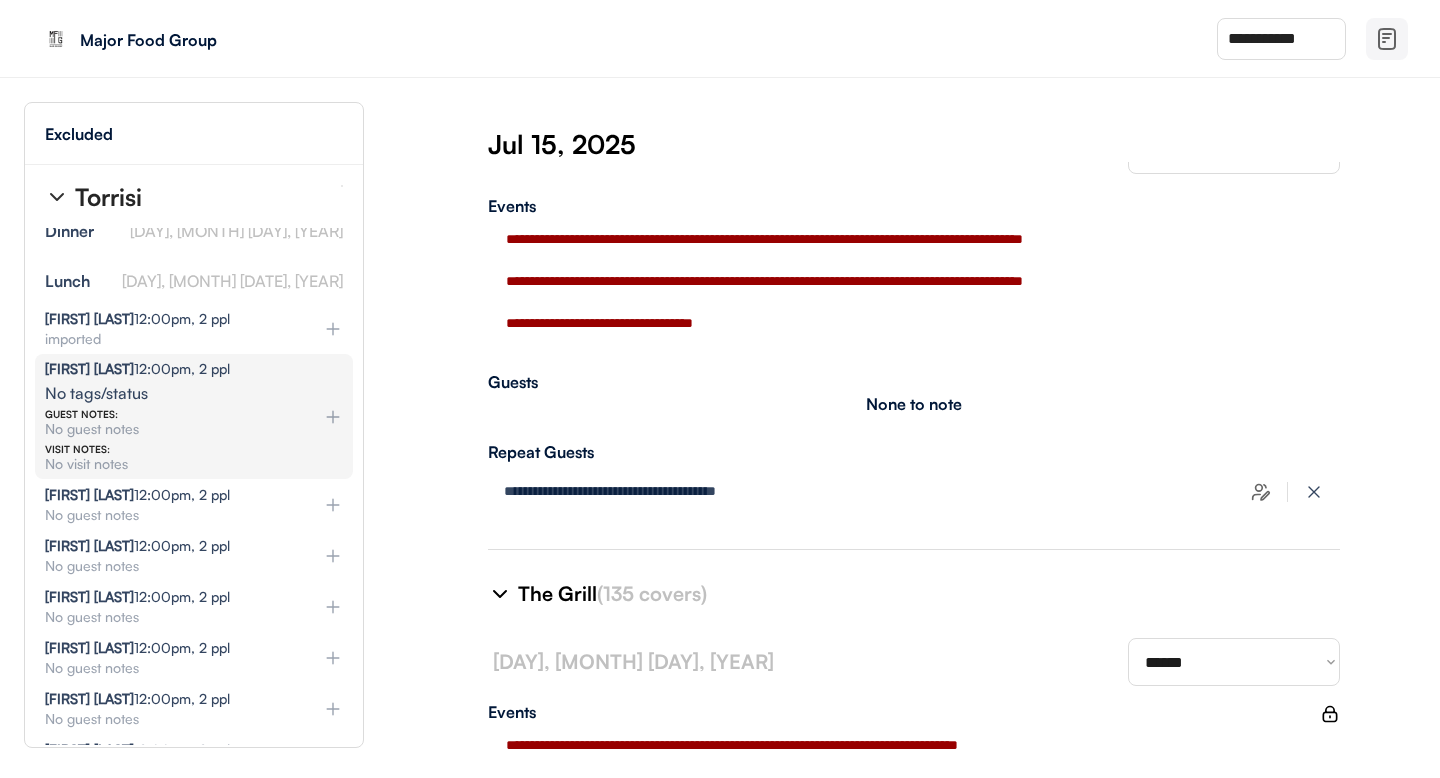 type on "**********" 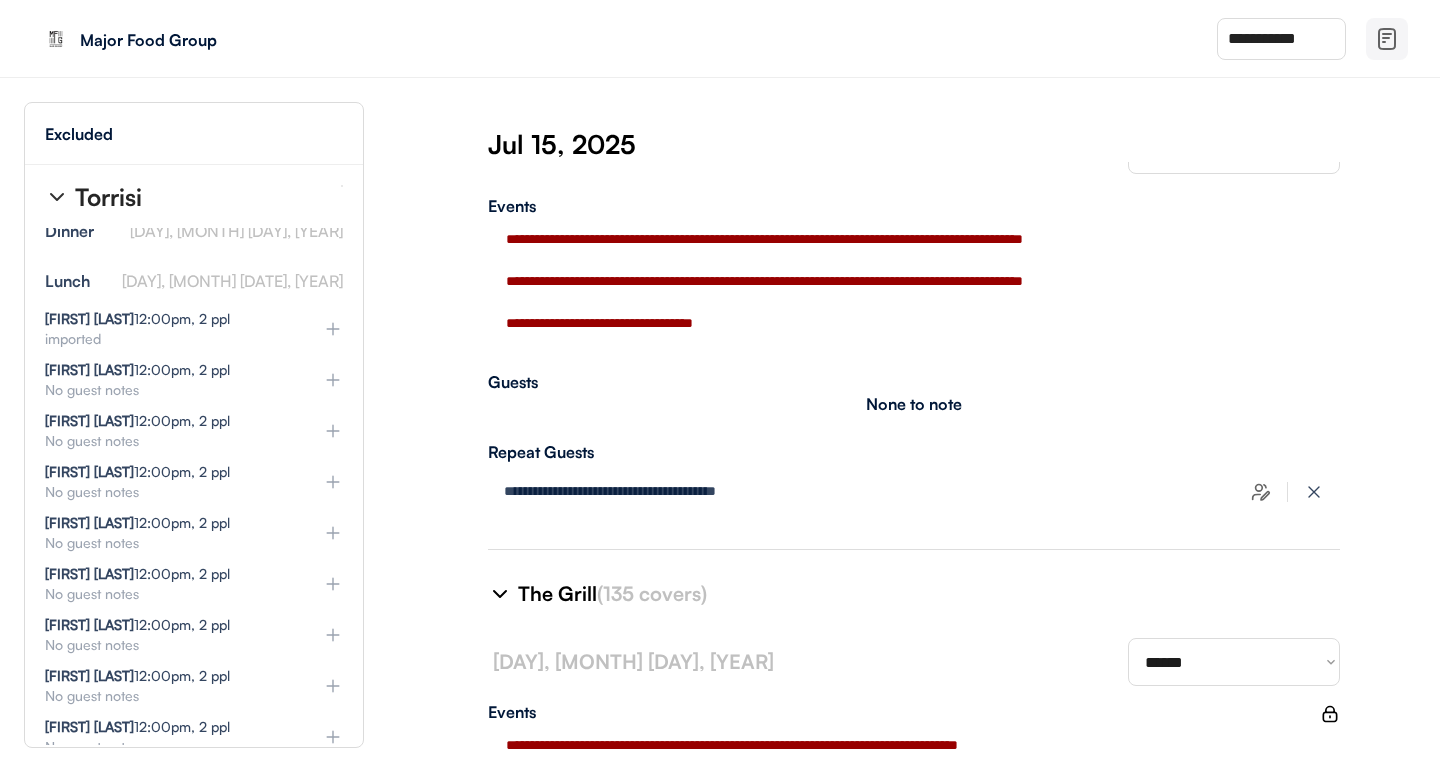 select on "********" 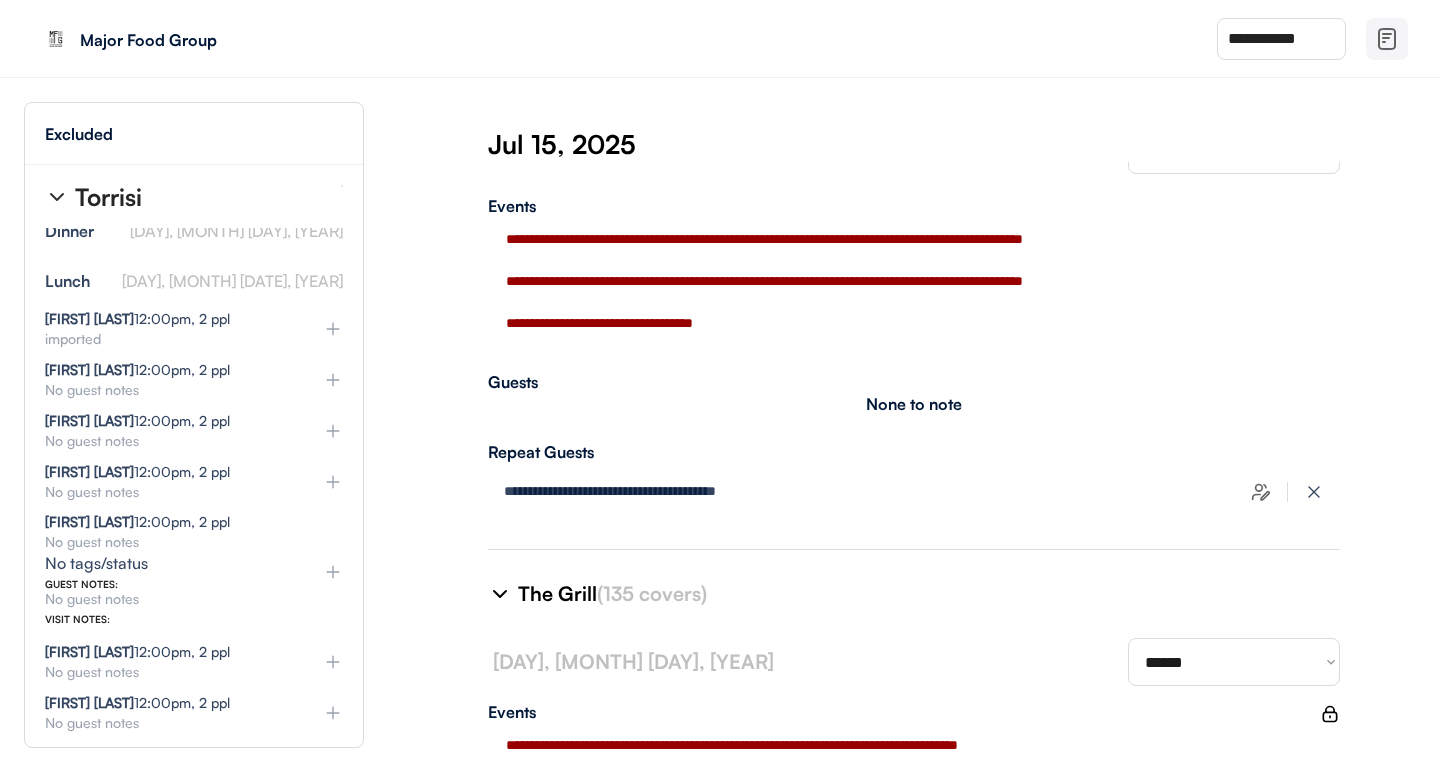select on "********" 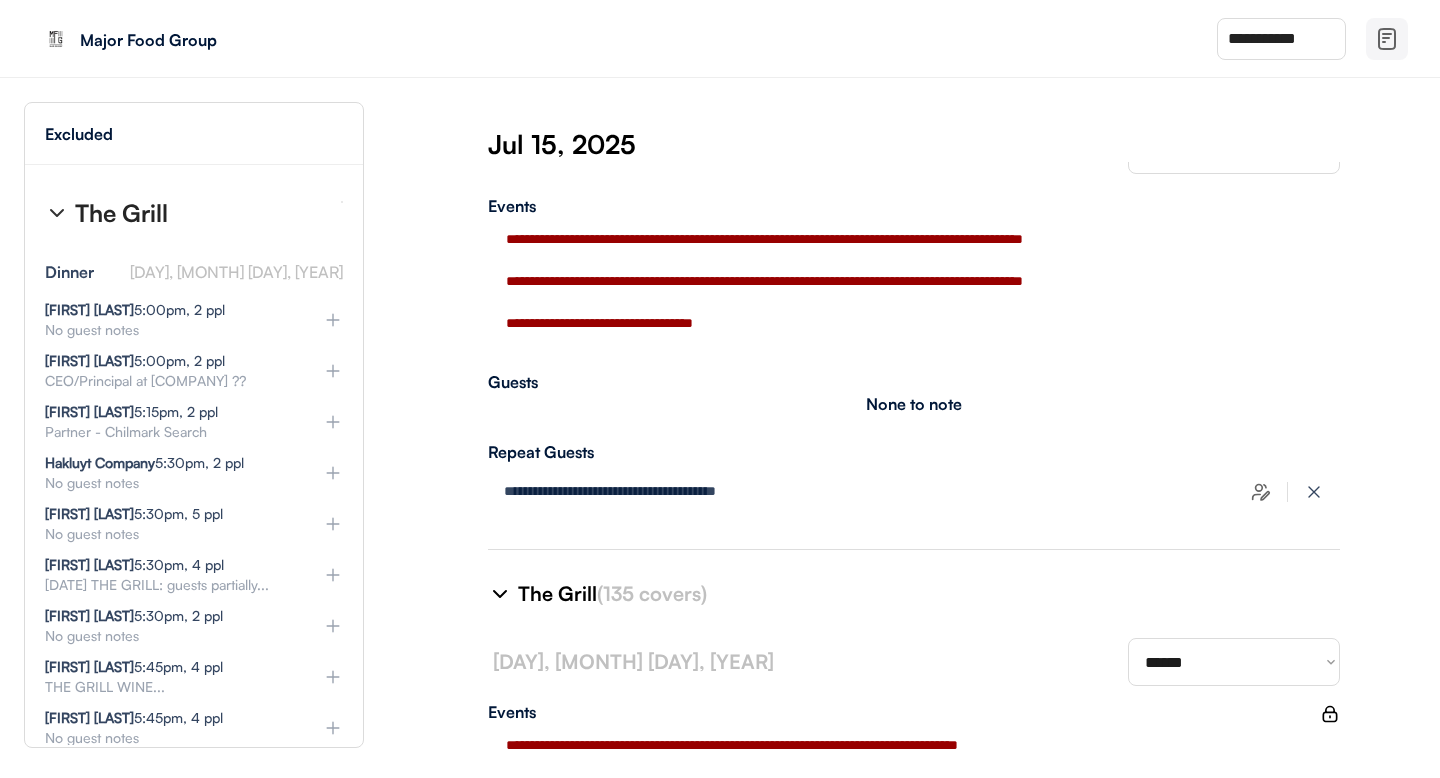 scroll, scrollTop: 8127, scrollLeft: 0, axis: vertical 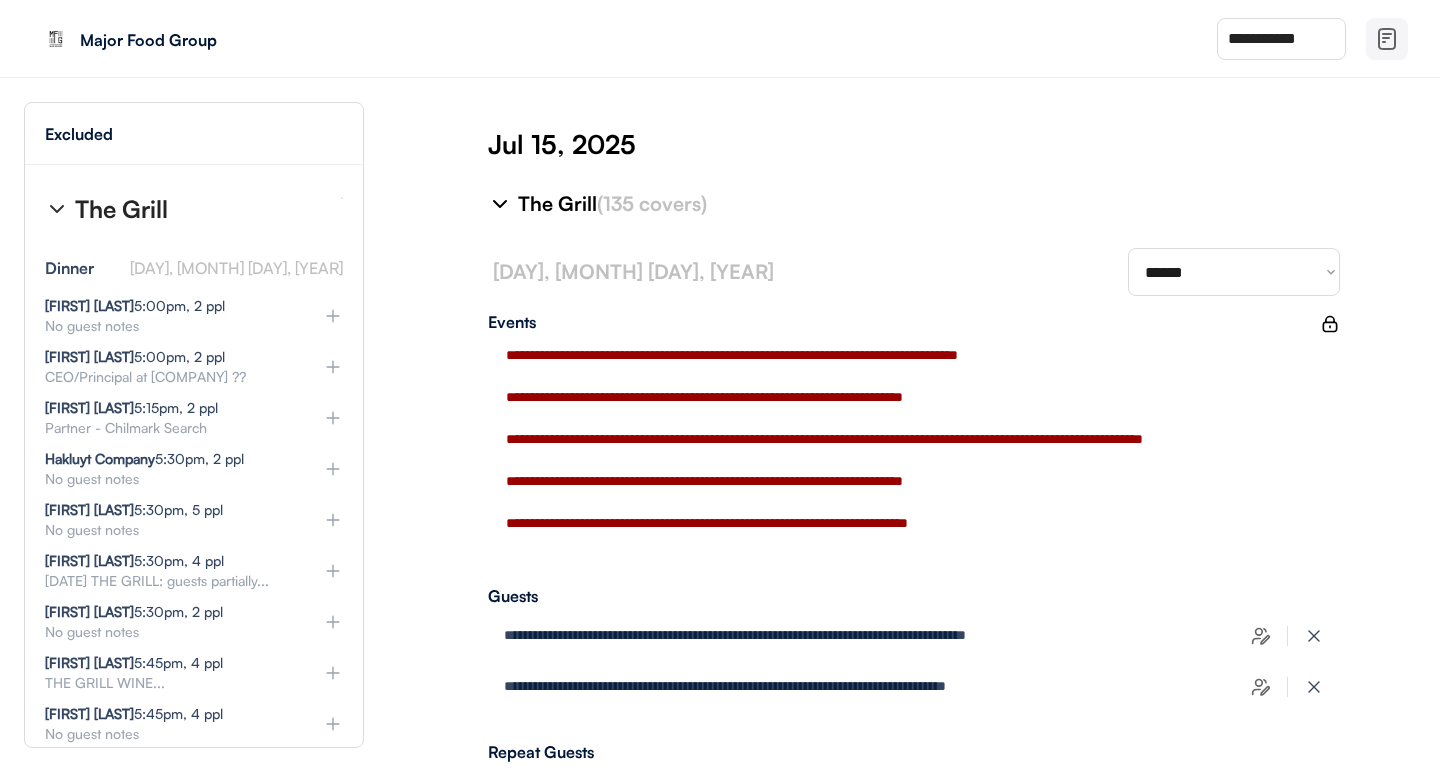 click on "**********" at bounding box center (914, 467) 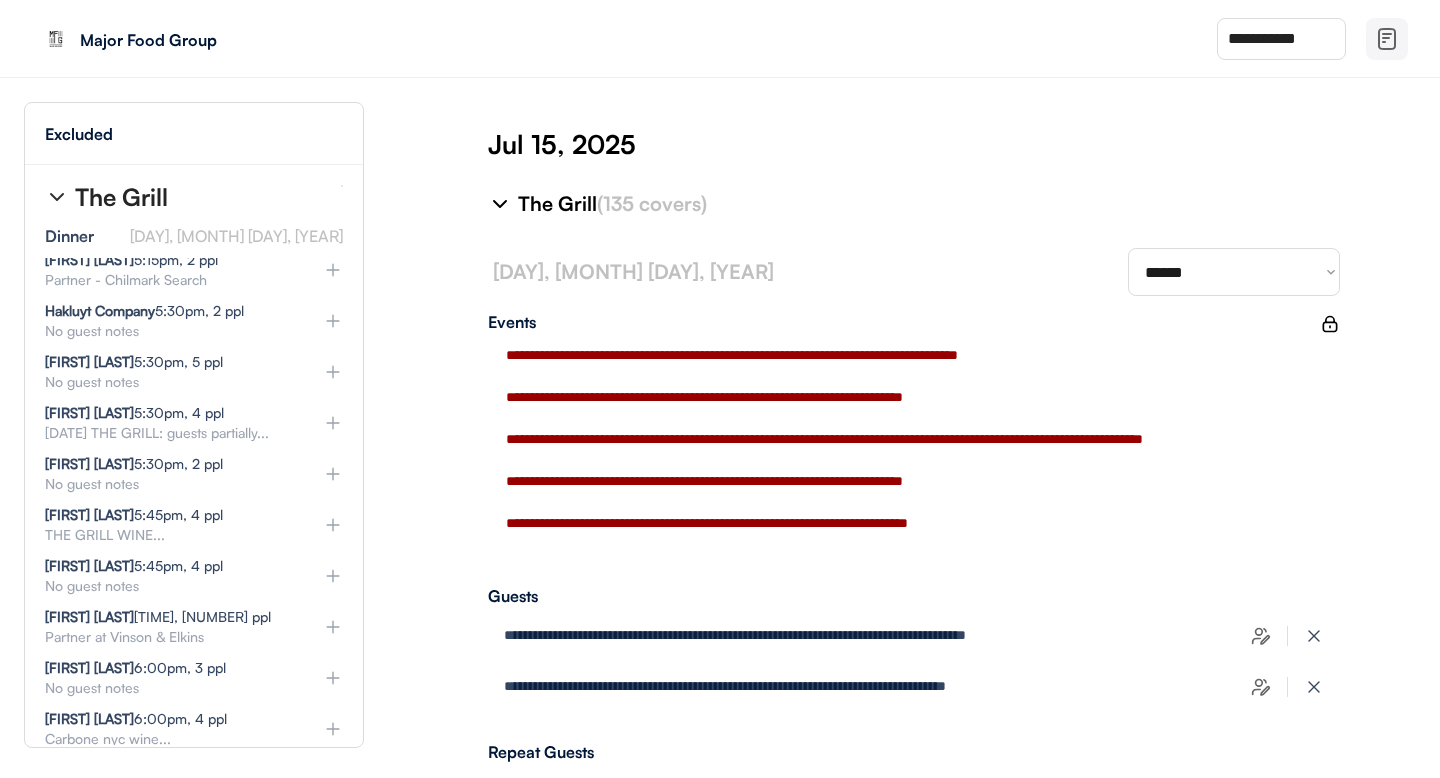 scroll, scrollTop: 8278, scrollLeft: 0, axis: vertical 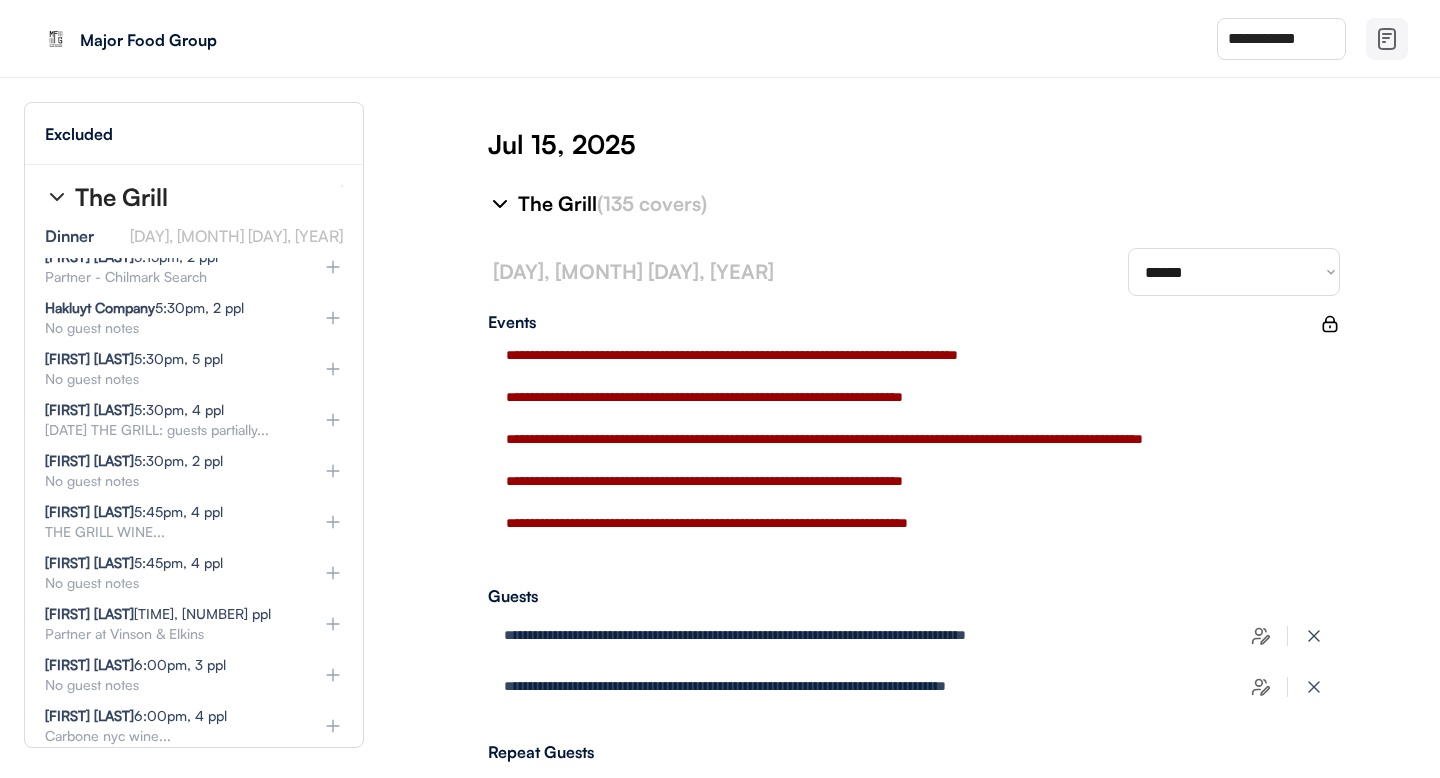 click 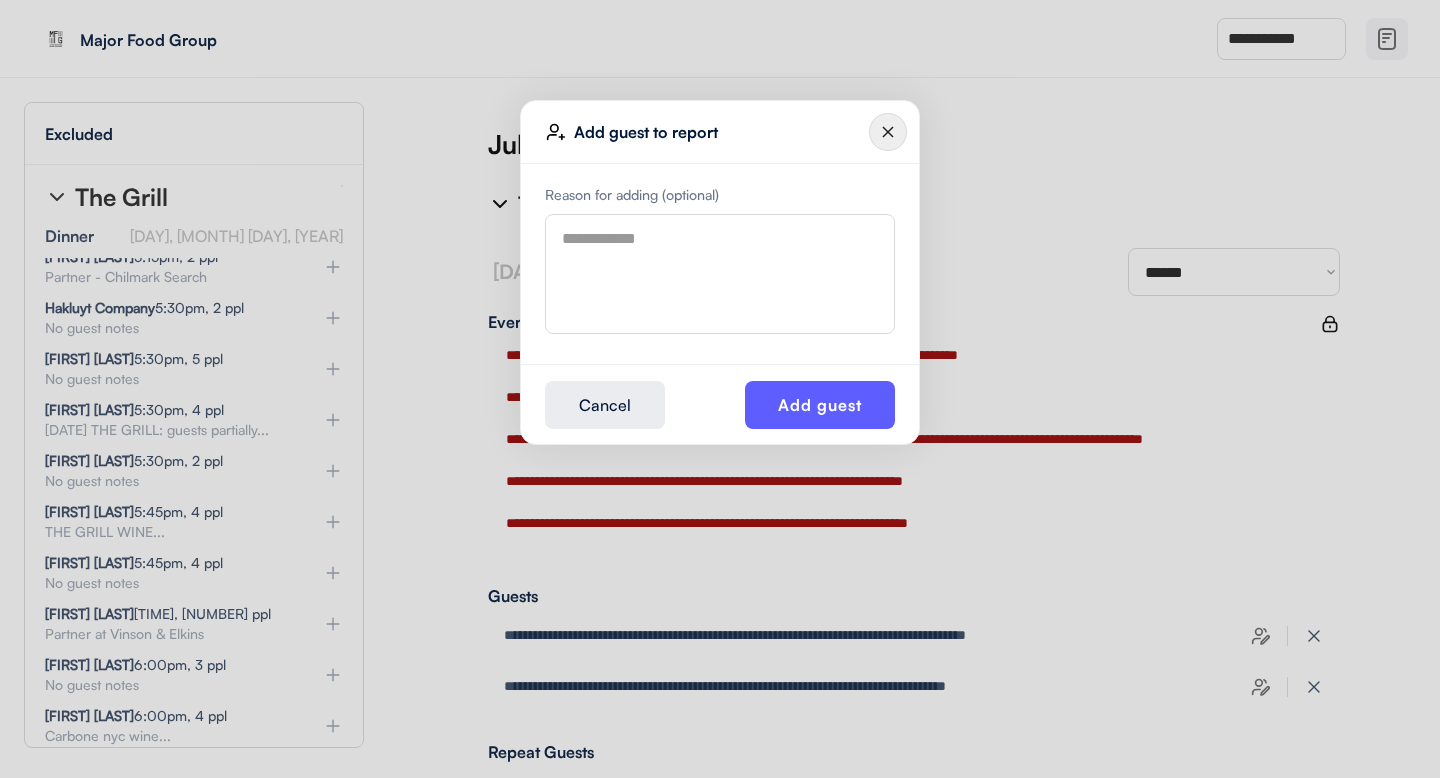 click at bounding box center [720, 274] 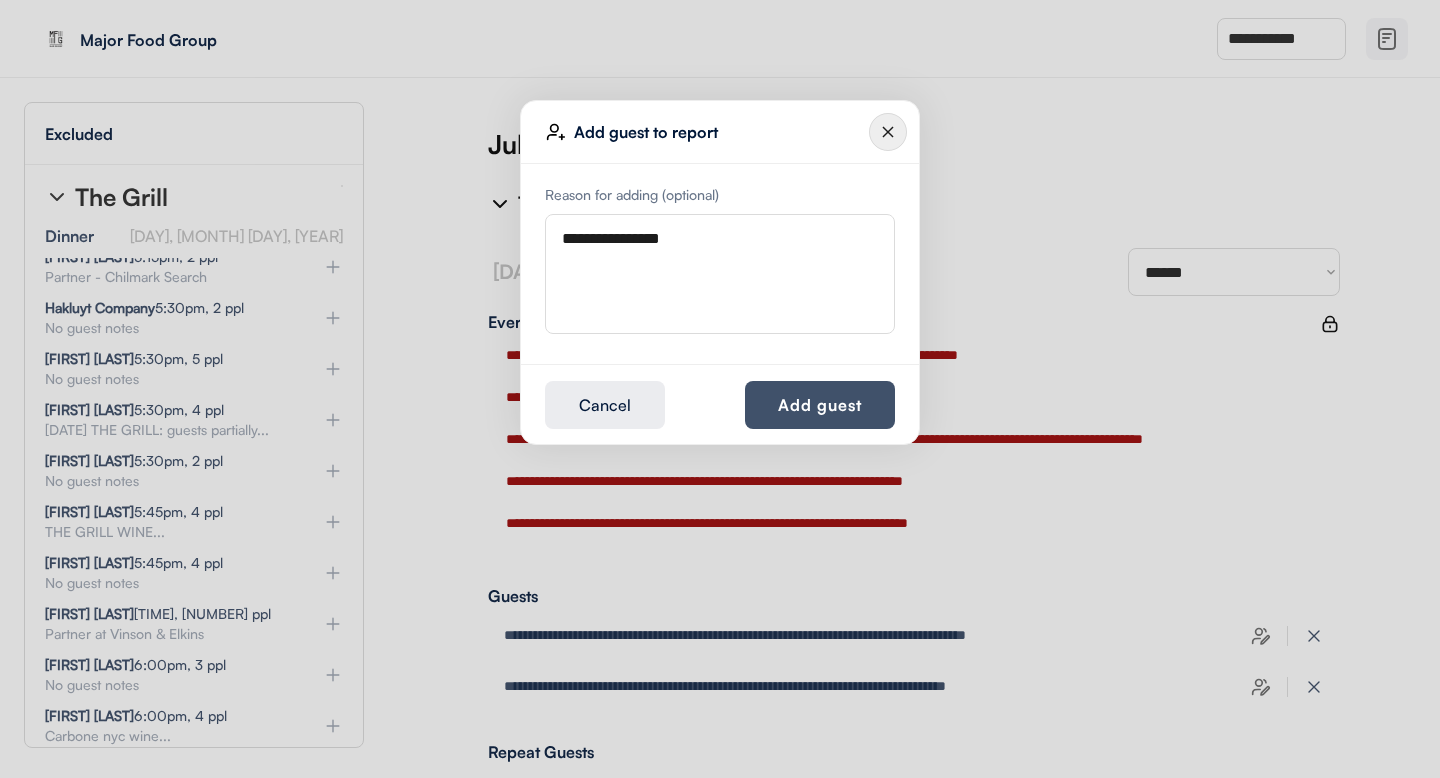 type on "**********" 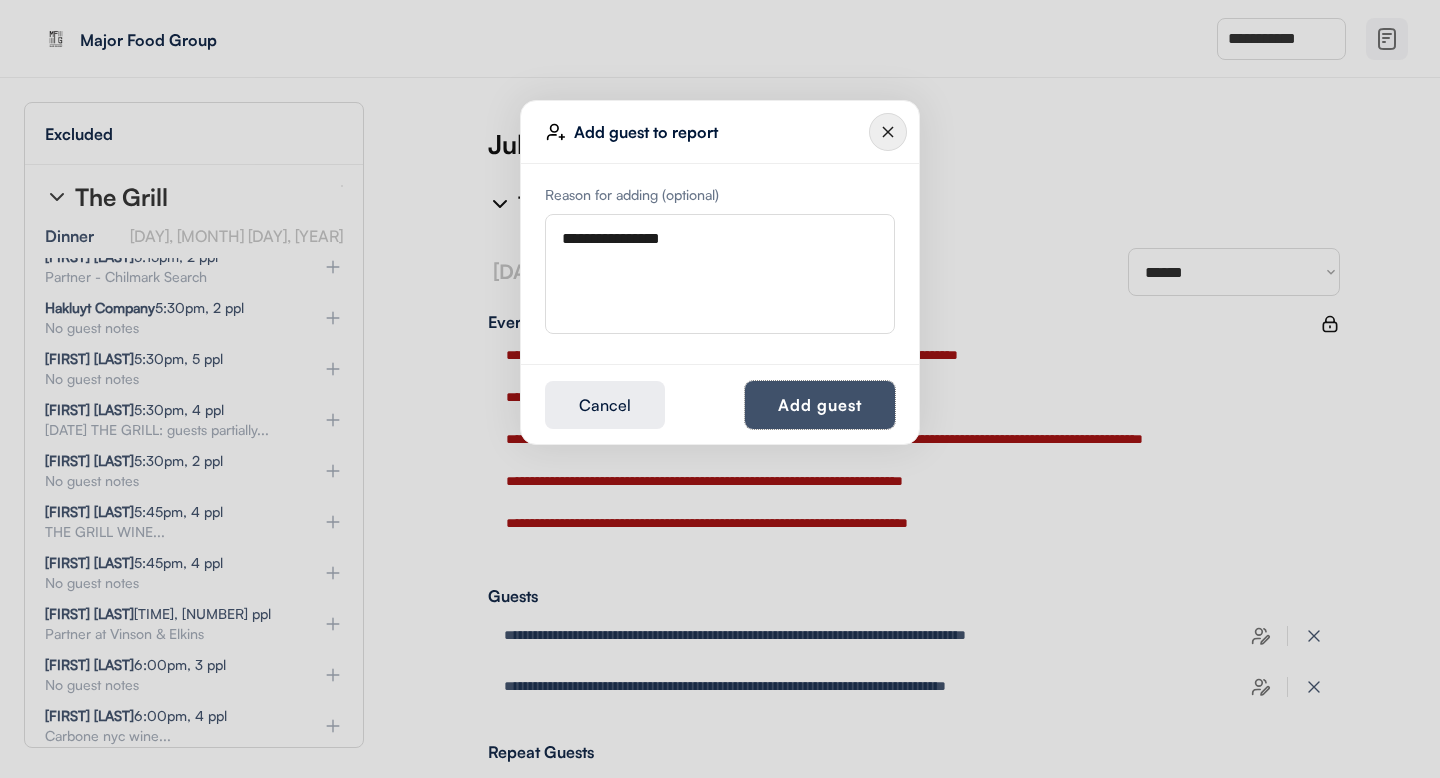 click on "Add guest" at bounding box center [820, 405] 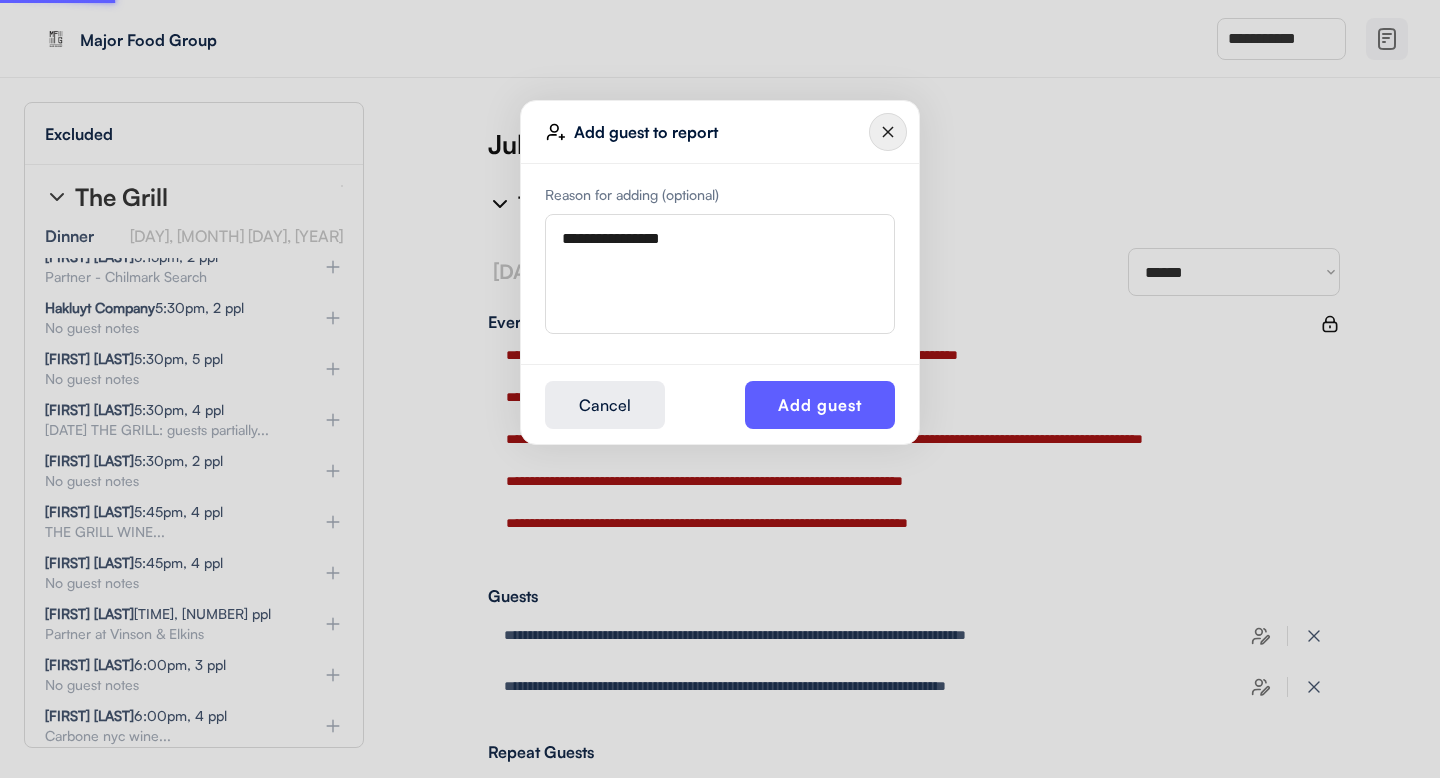 type 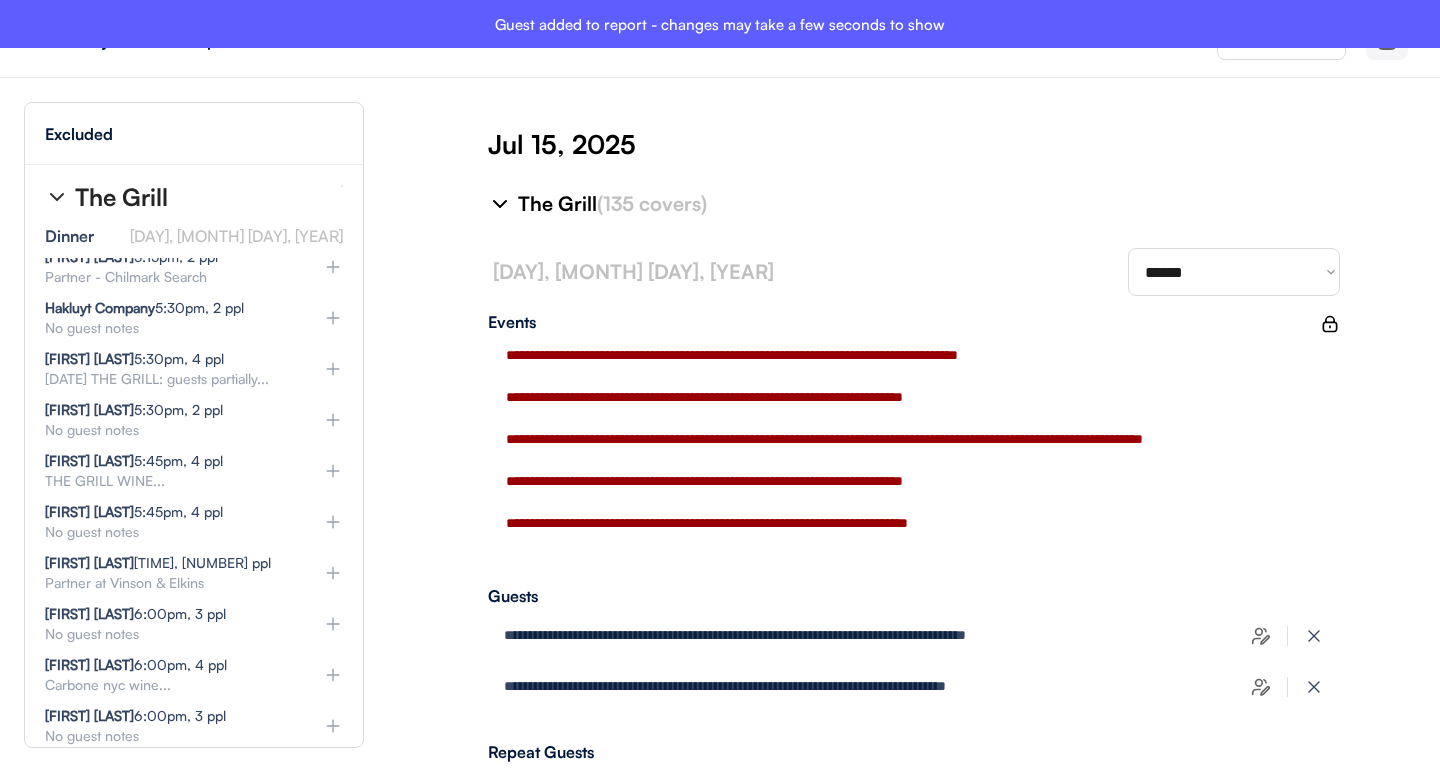 type on "**********" 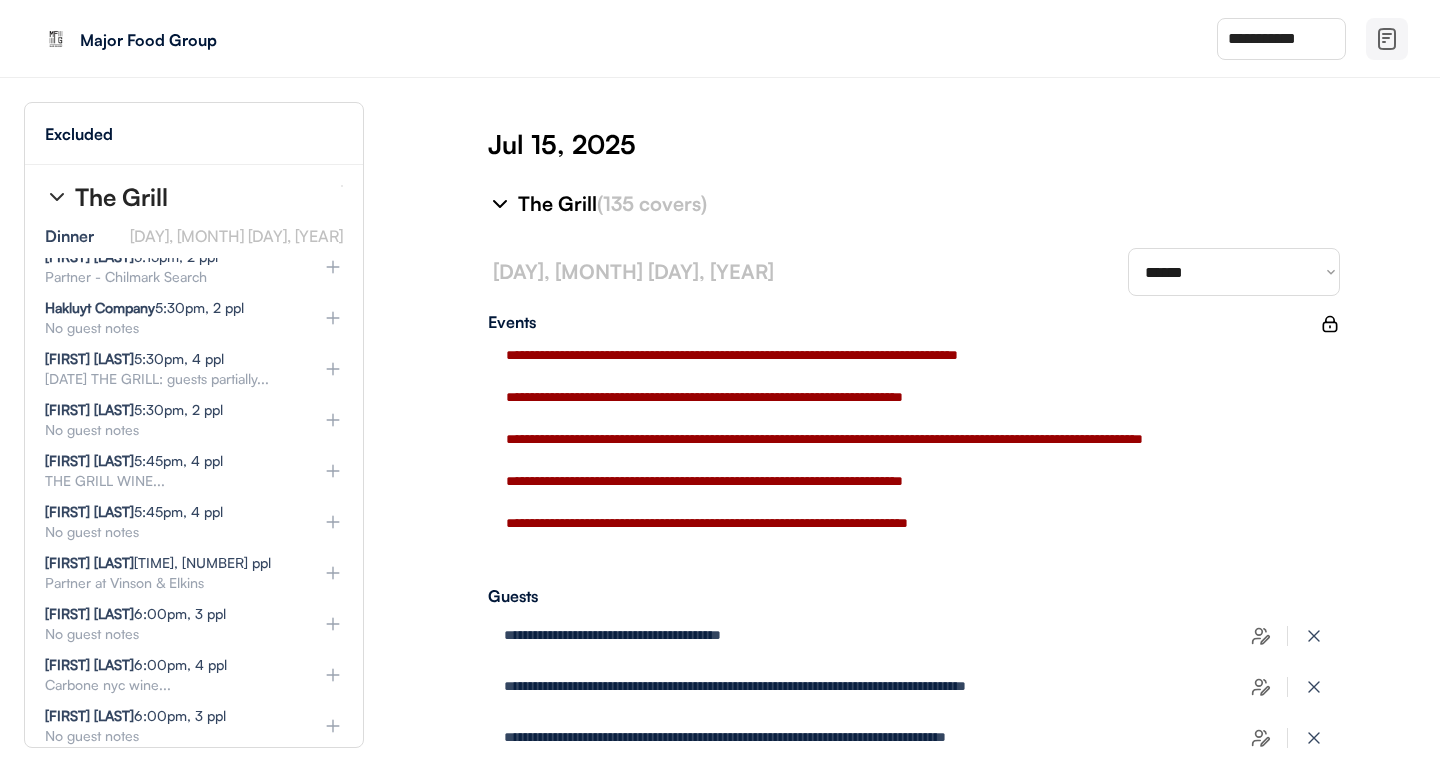 click 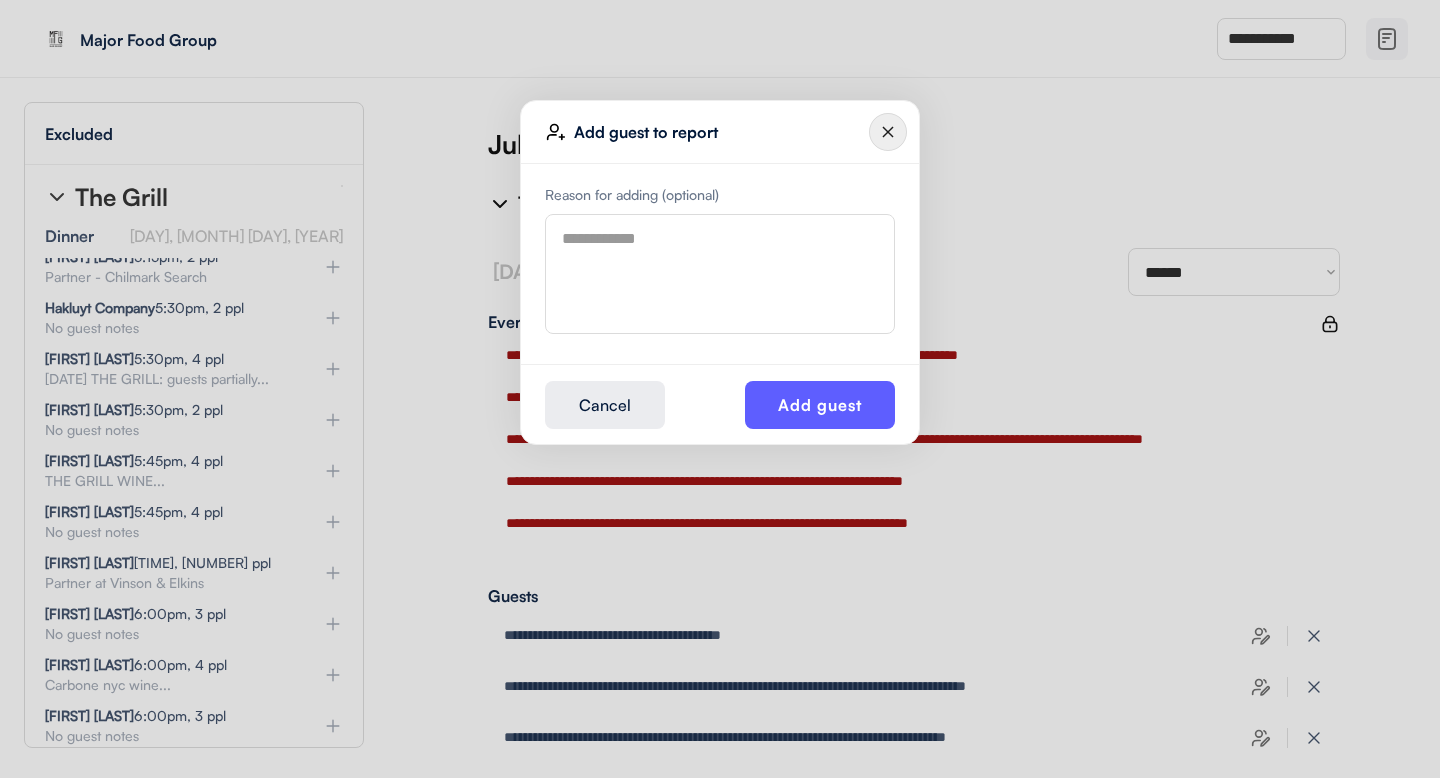 click at bounding box center [720, 274] 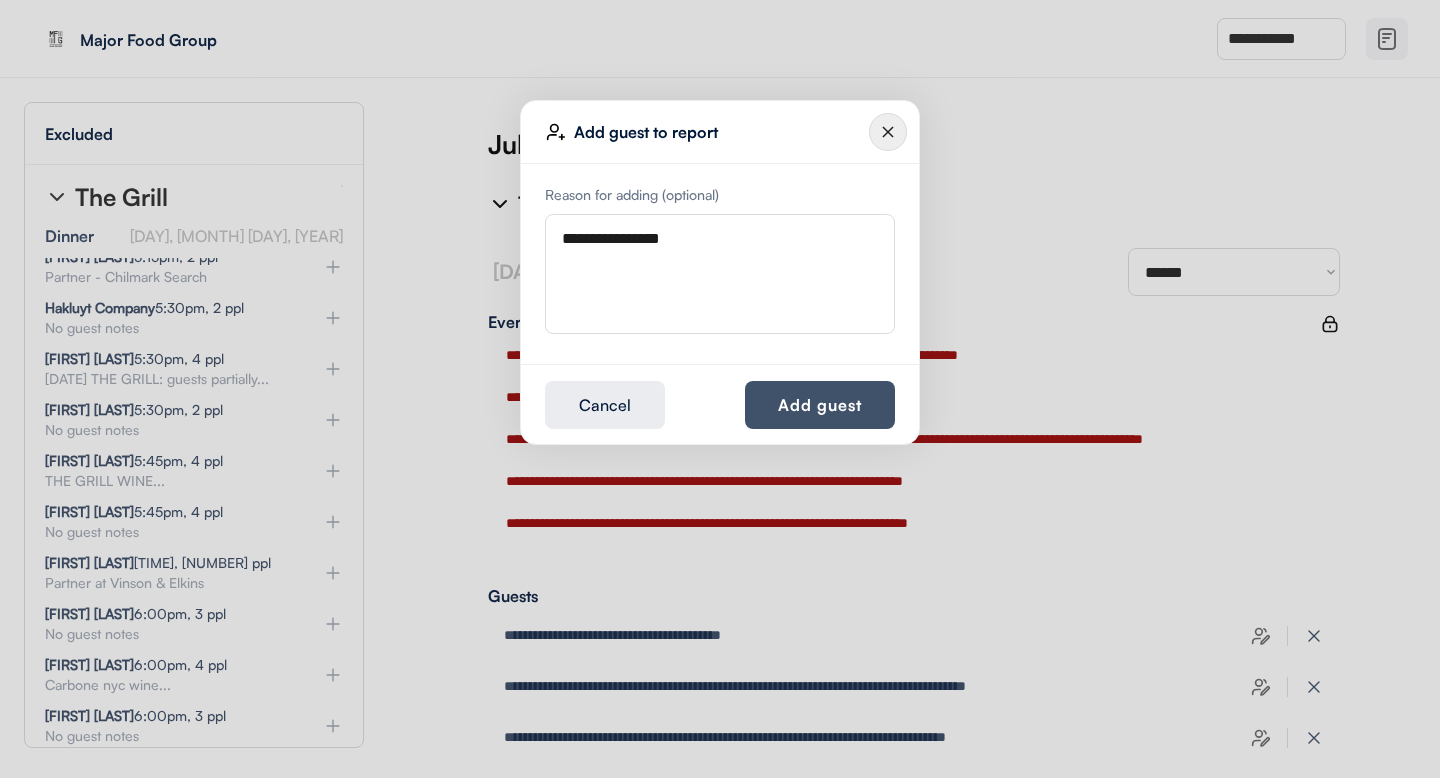 type on "**********" 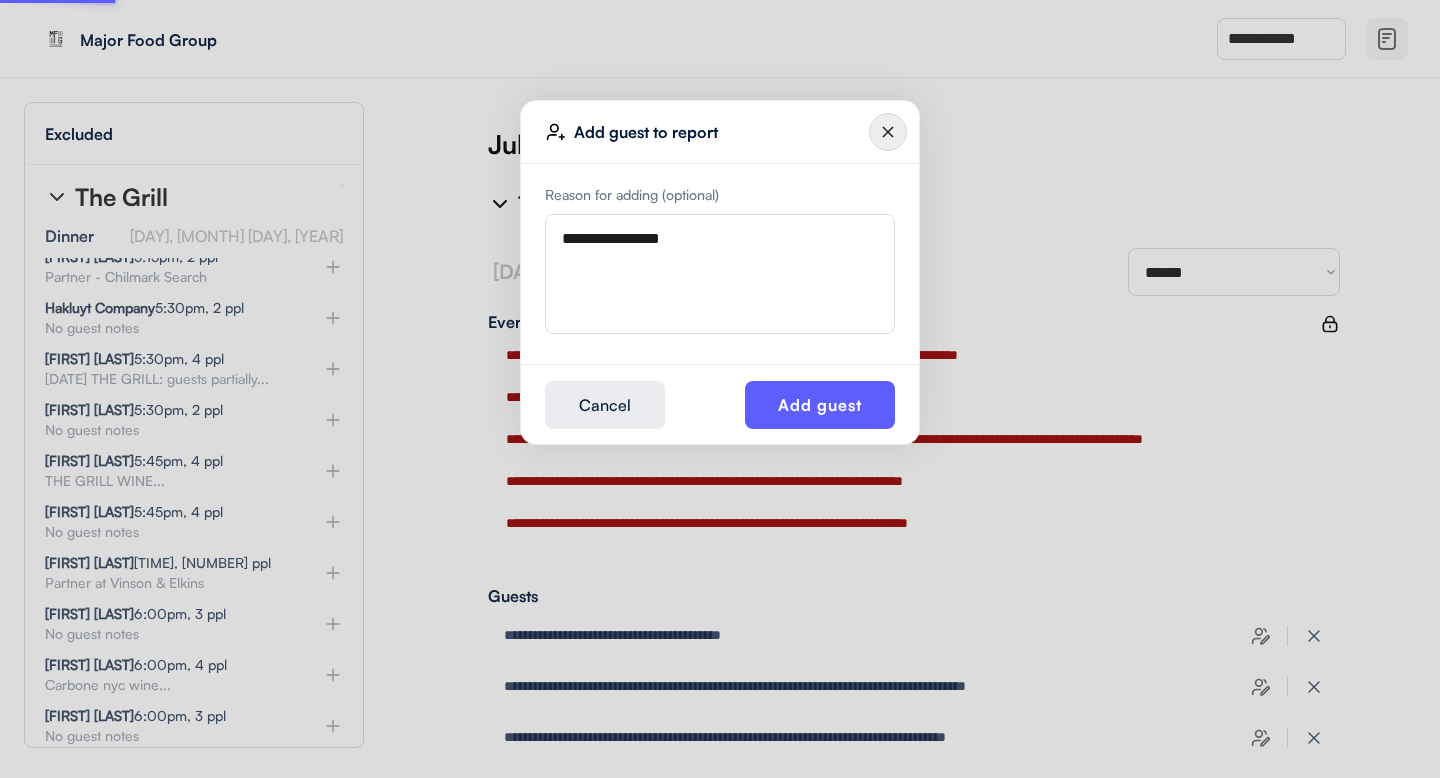 type 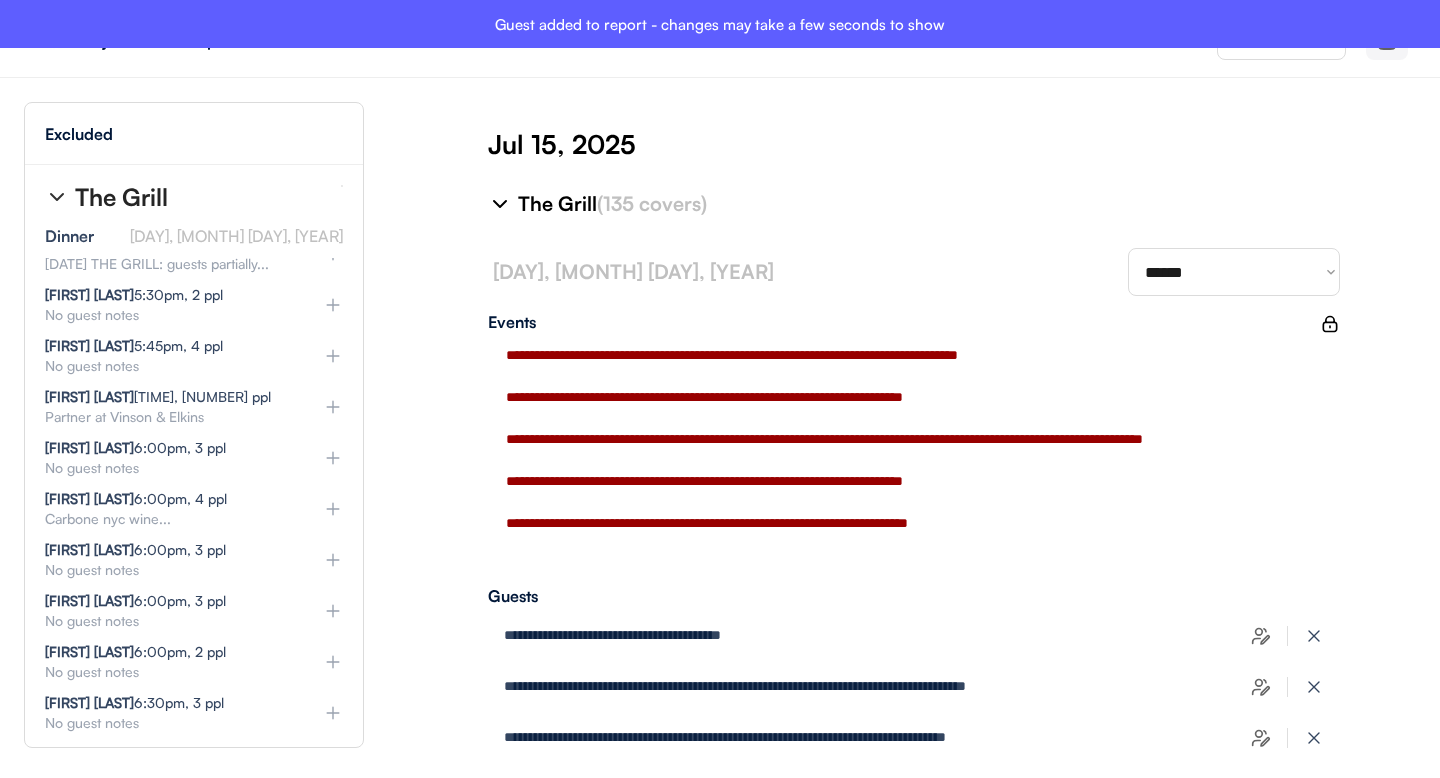 type on "**********" 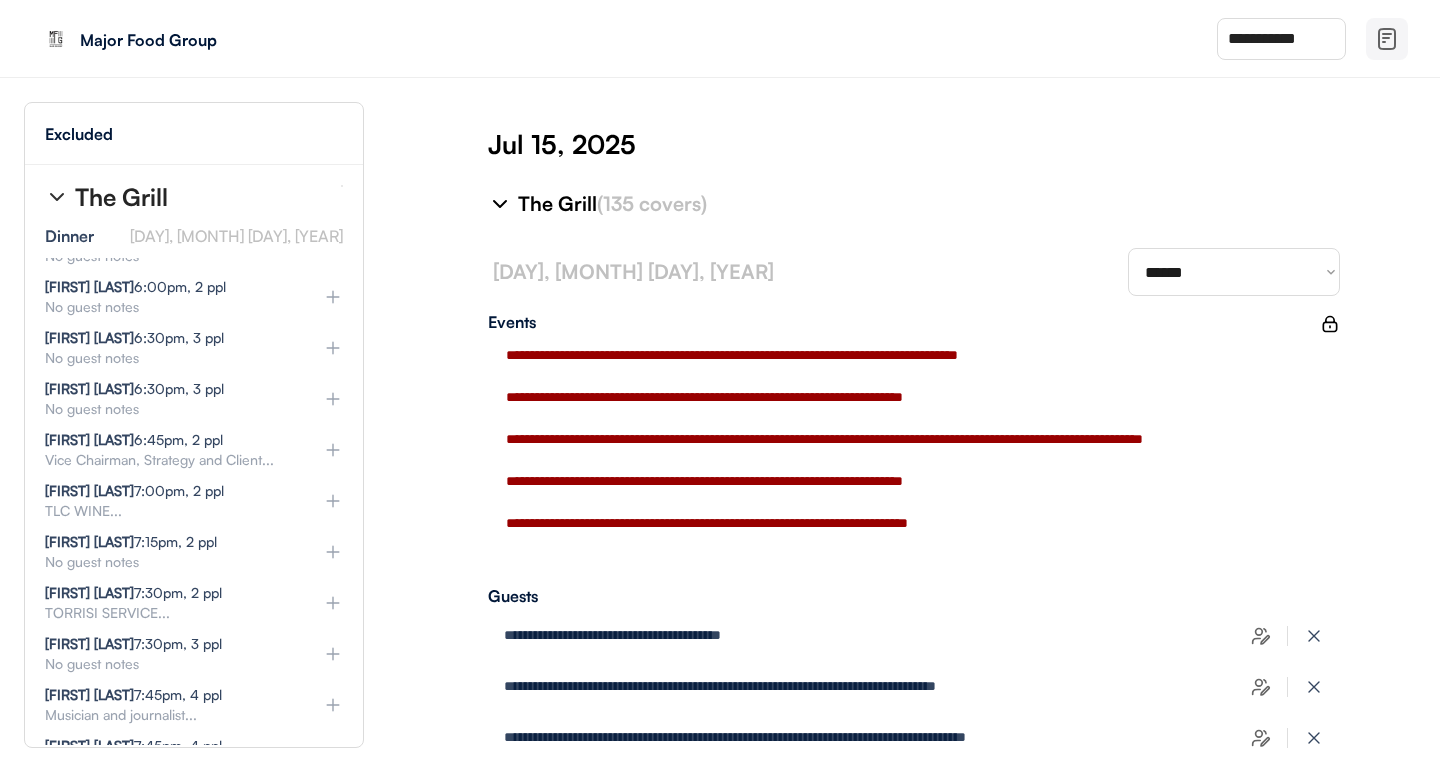 scroll, scrollTop: 8905, scrollLeft: 0, axis: vertical 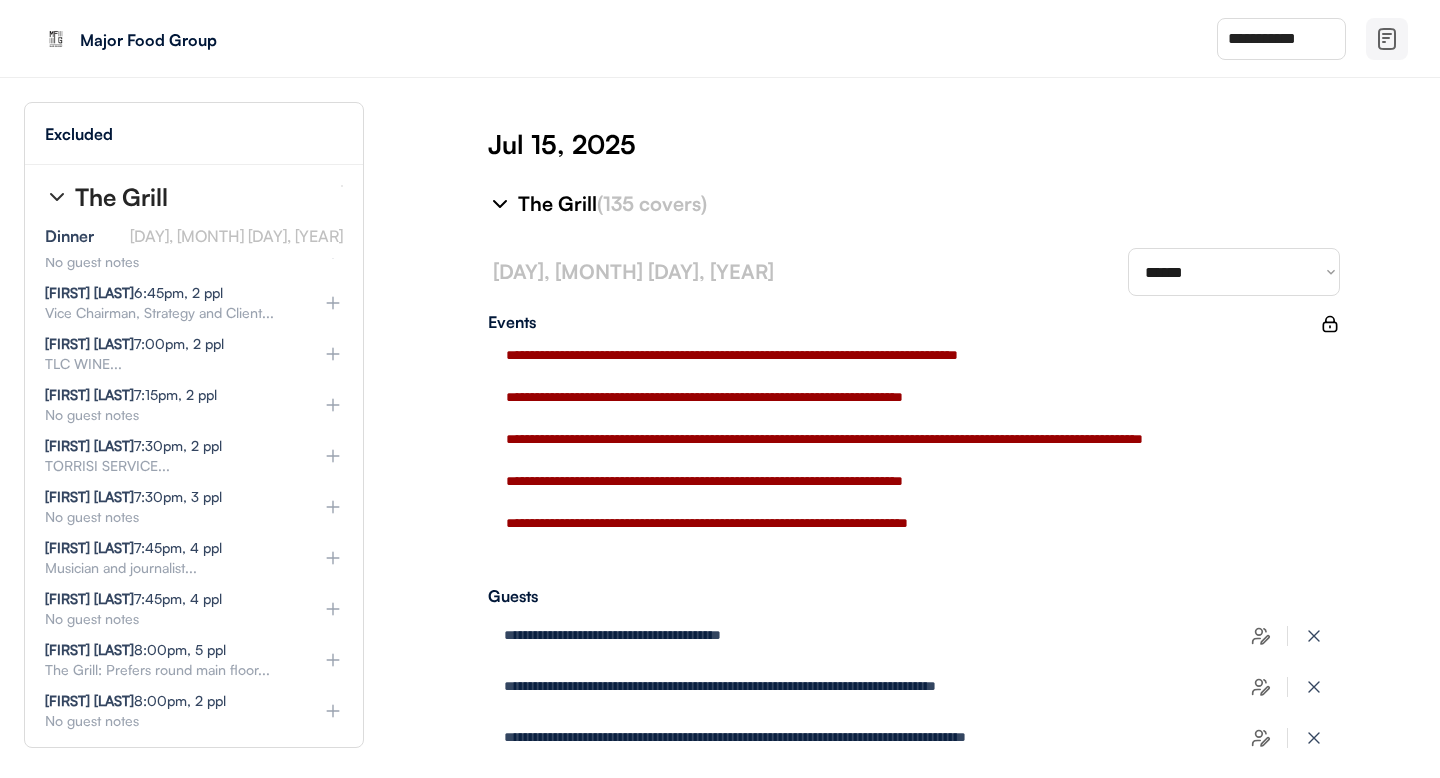 click 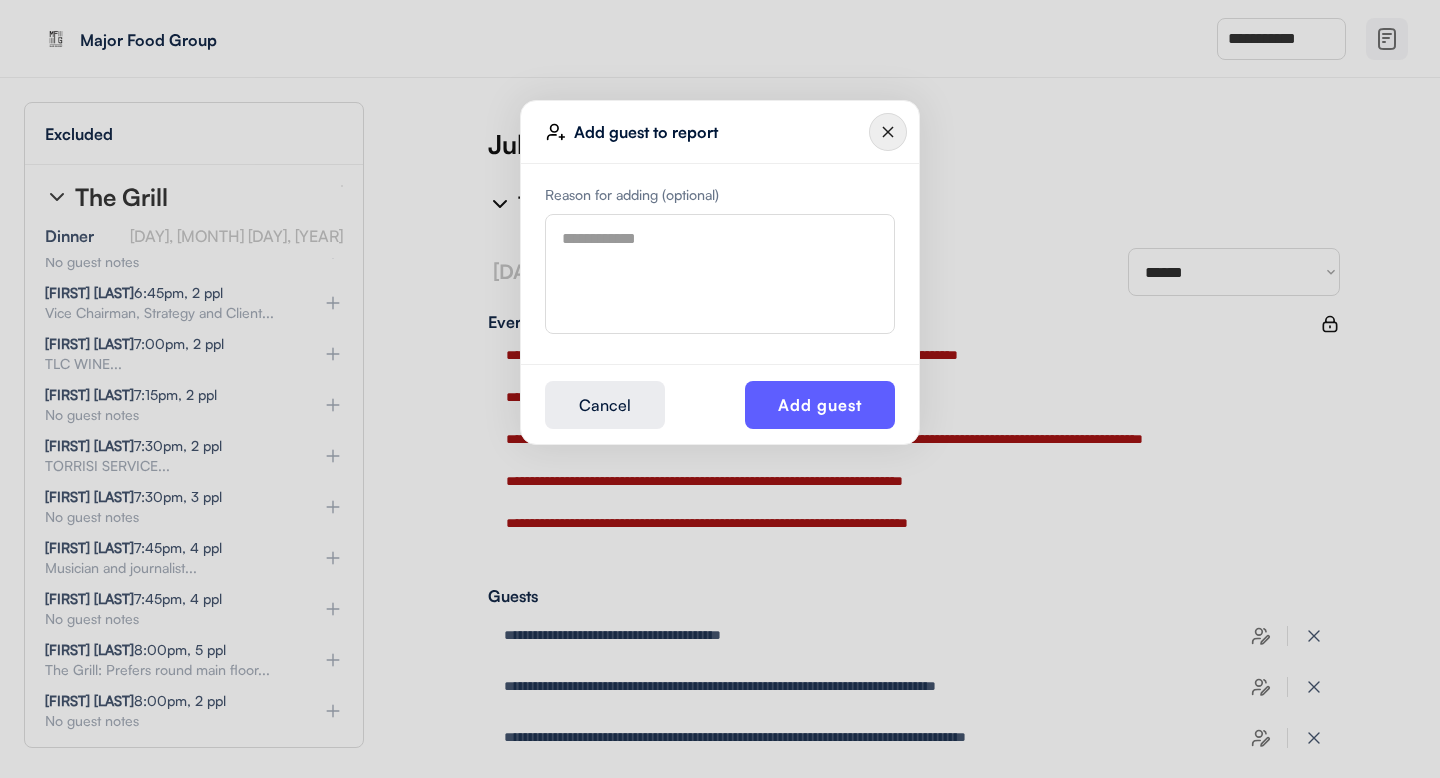 click at bounding box center (720, 274) 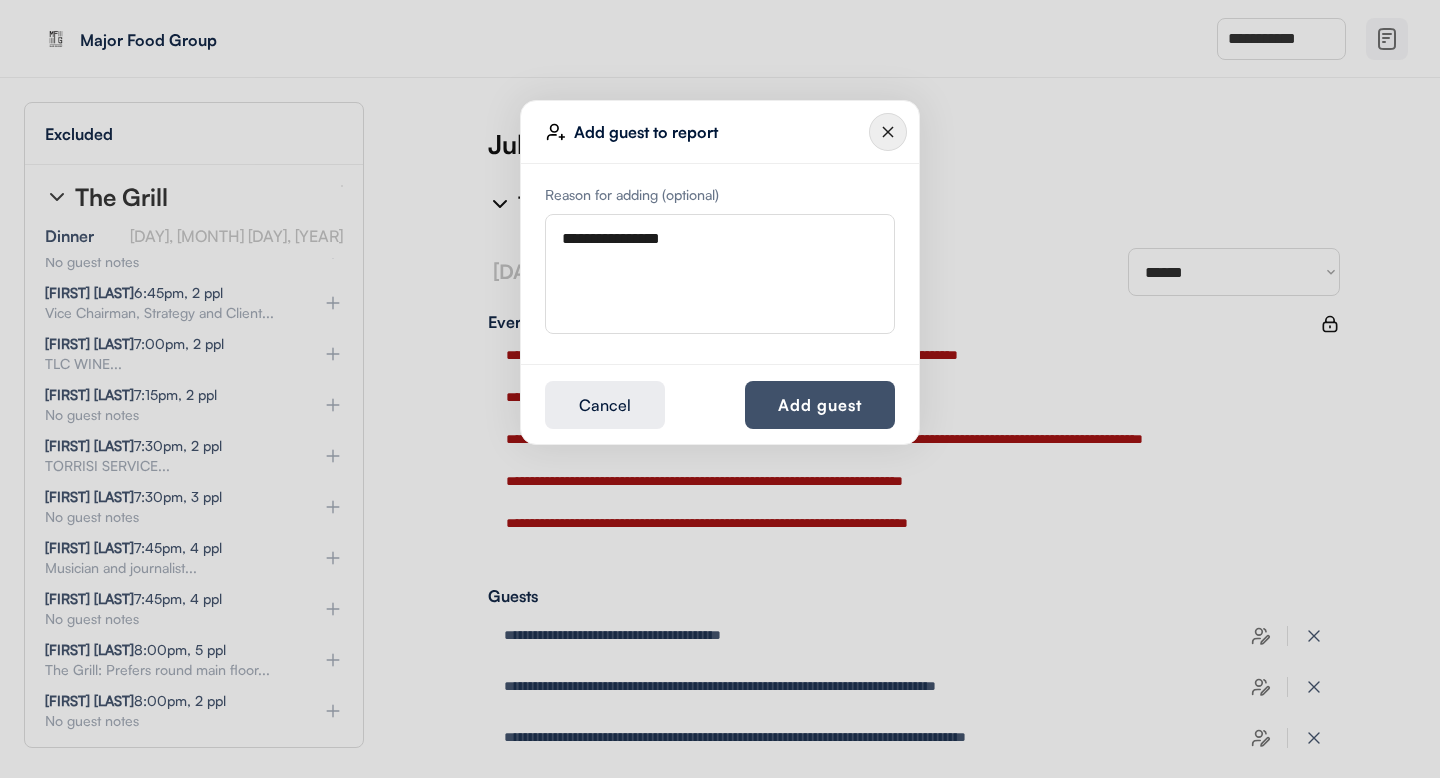 type on "**********" 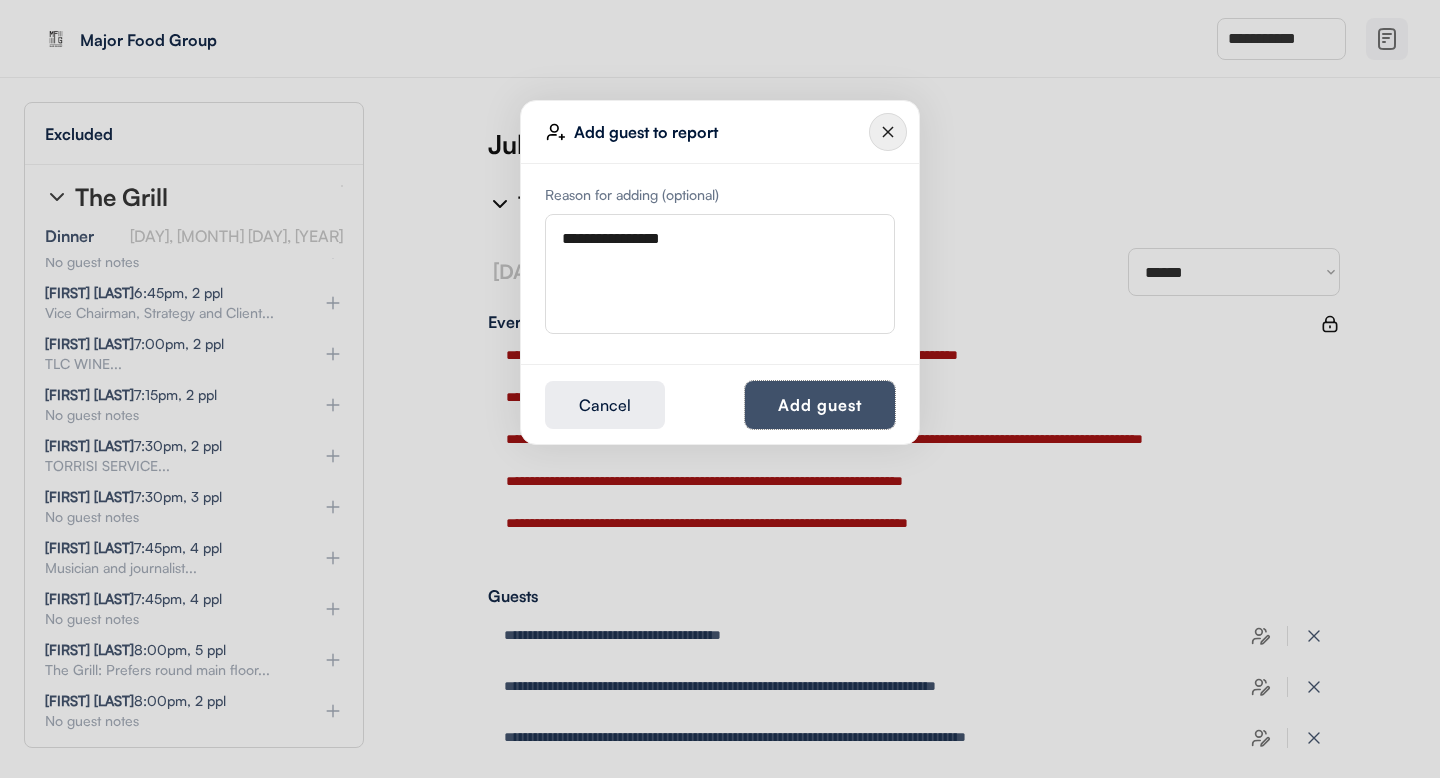 click on "Add guest" at bounding box center [820, 405] 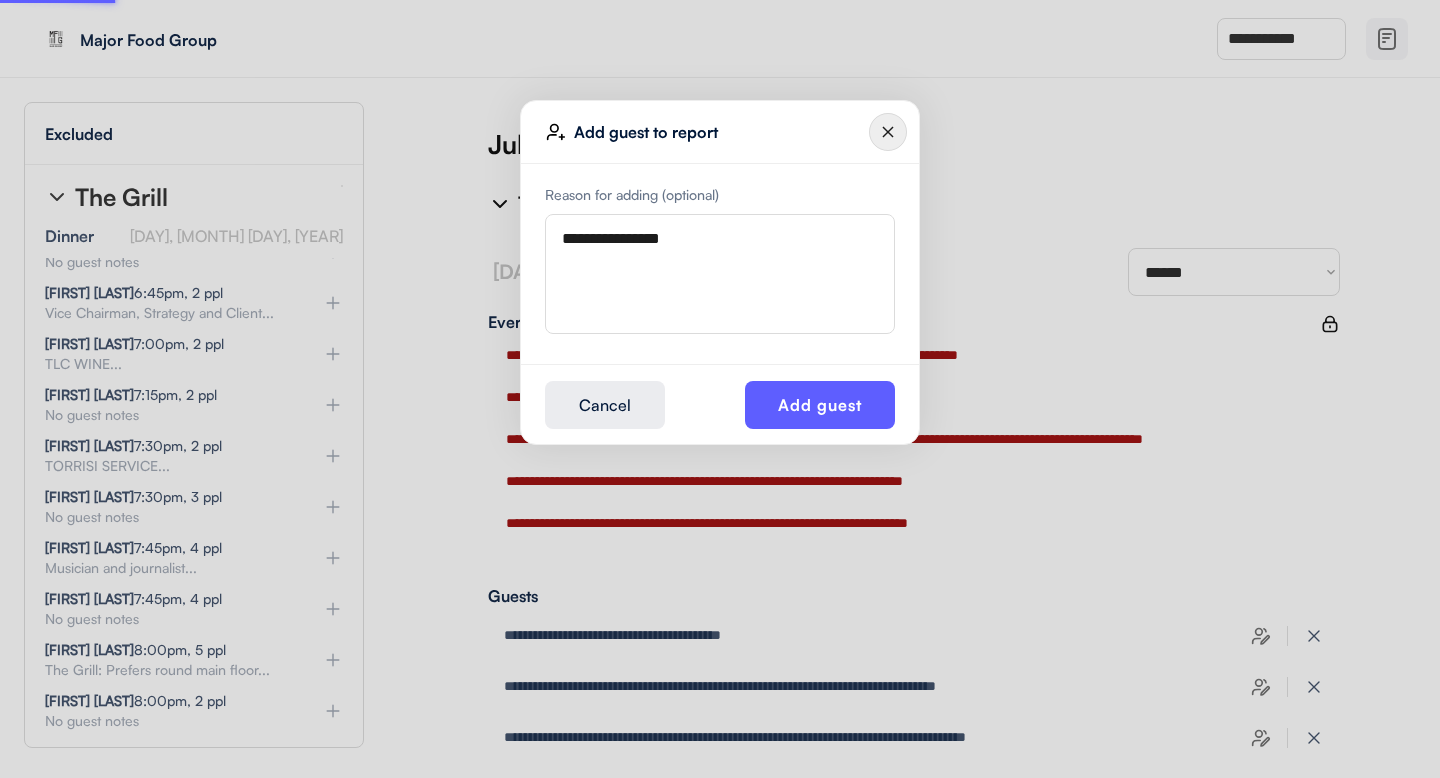 type 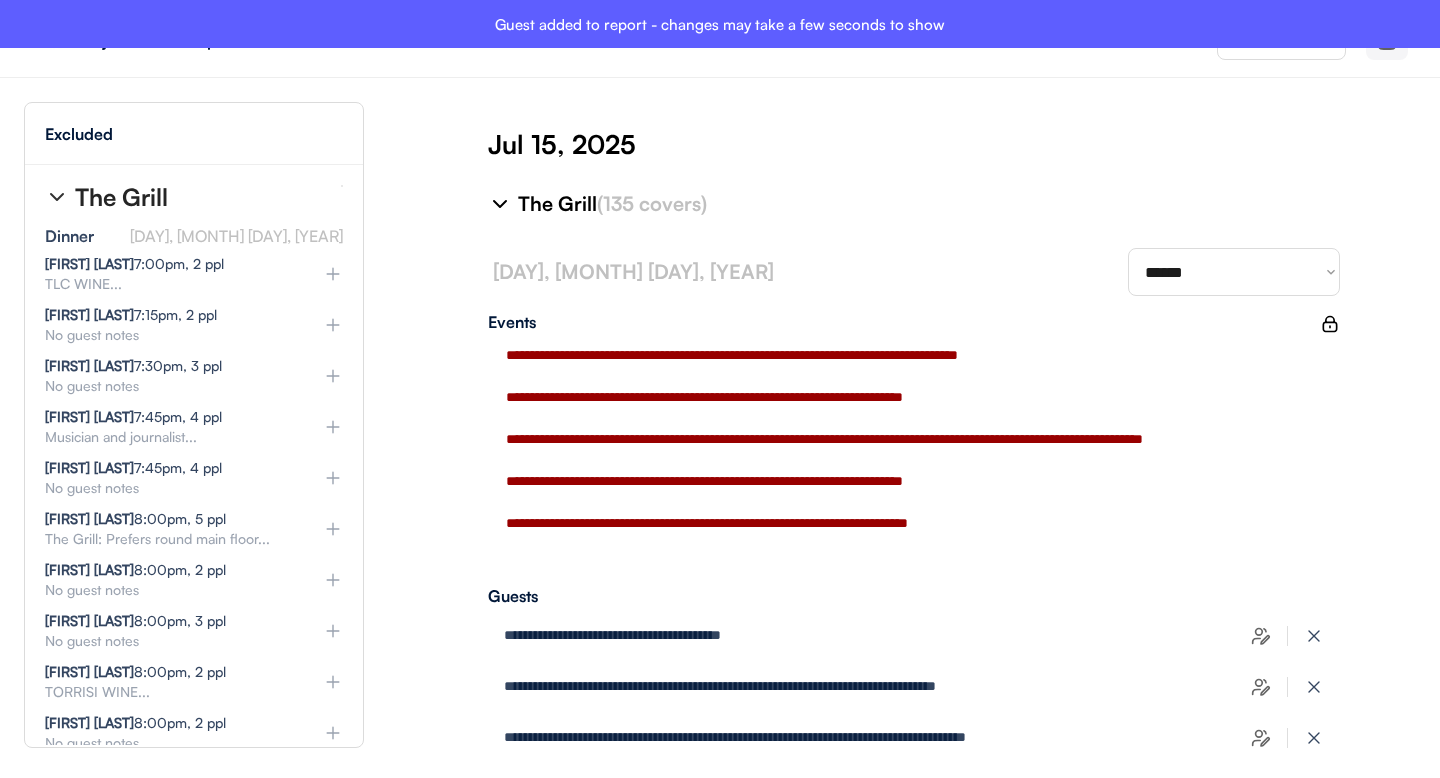 type on "**********" 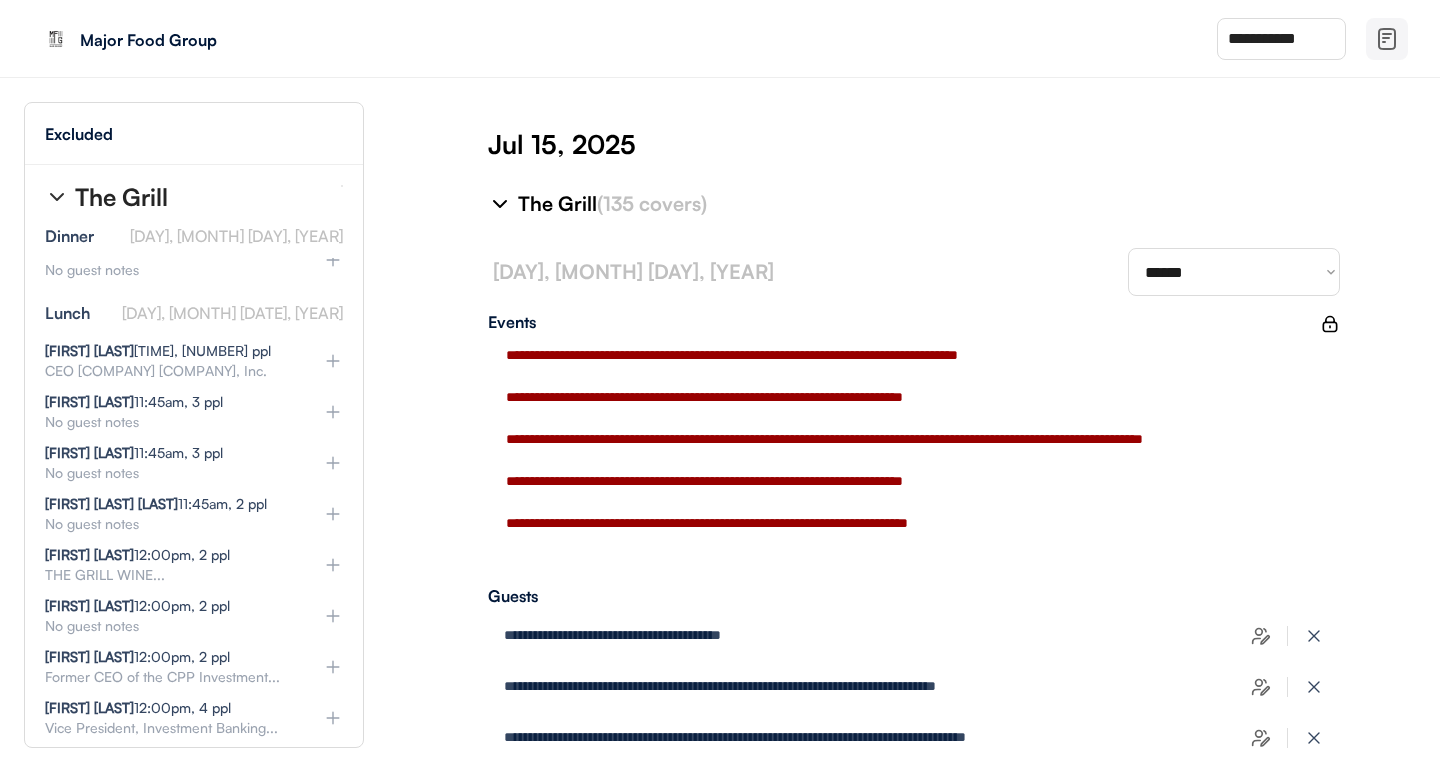 scroll, scrollTop: 10146, scrollLeft: 0, axis: vertical 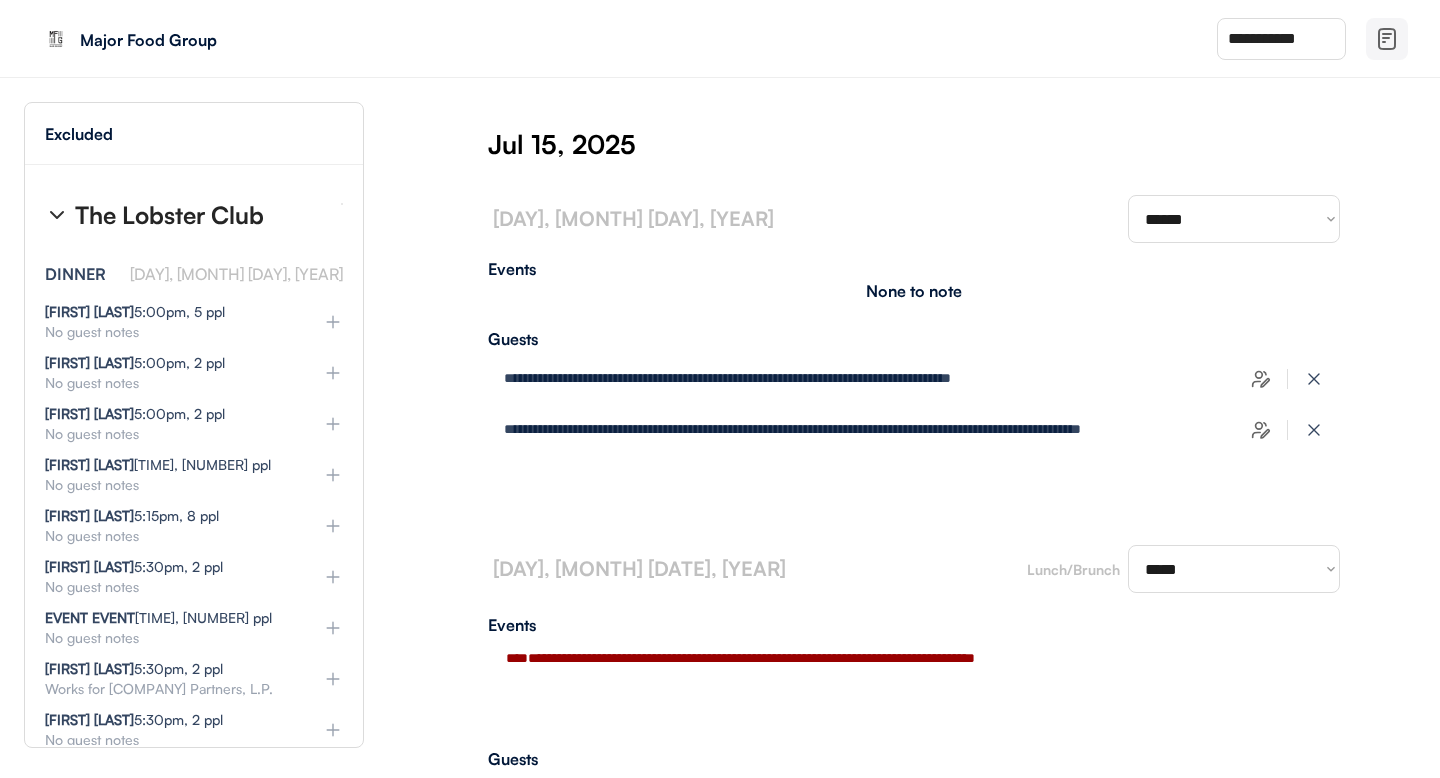 click on "**********" at bounding box center (914, 467) 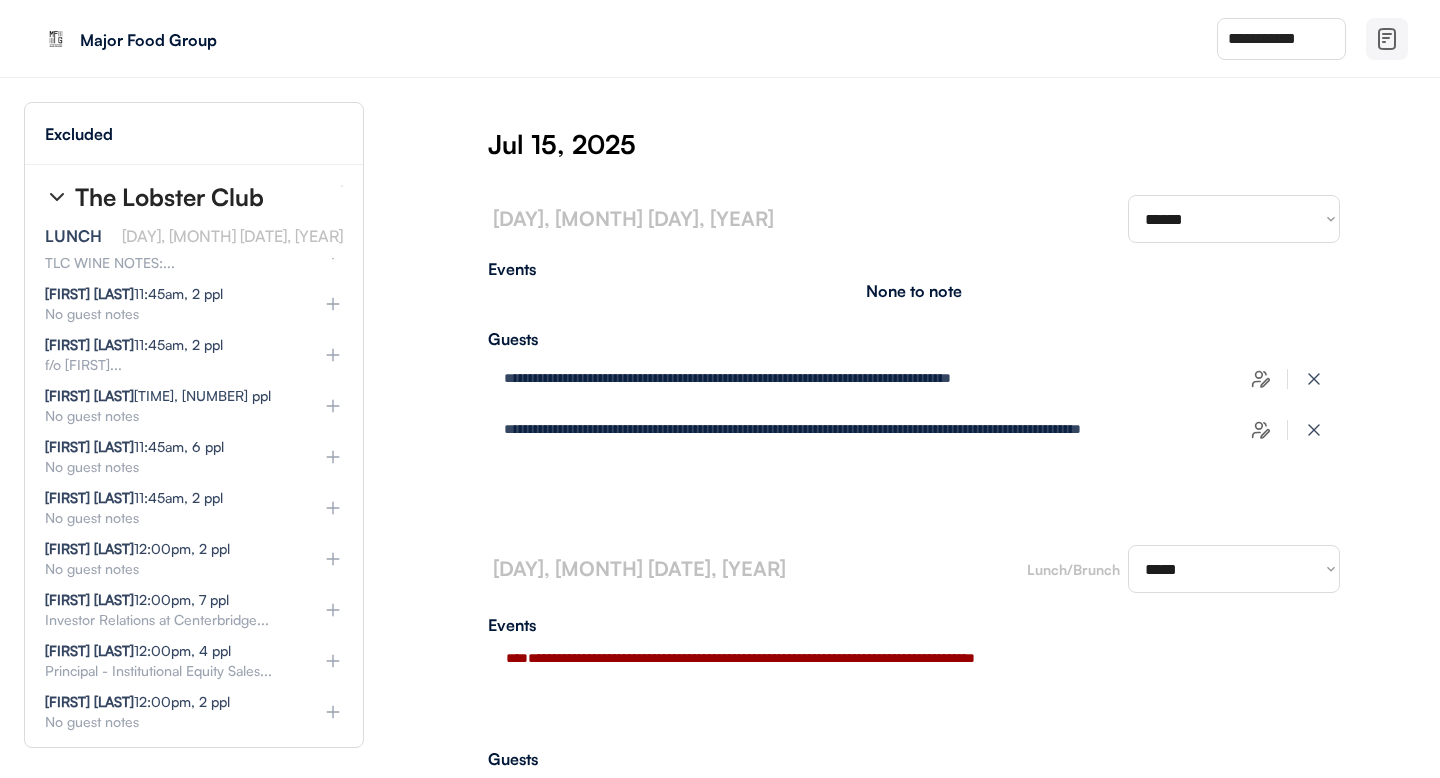 scroll, scrollTop: 14026, scrollLeft: 0, axis: vertical 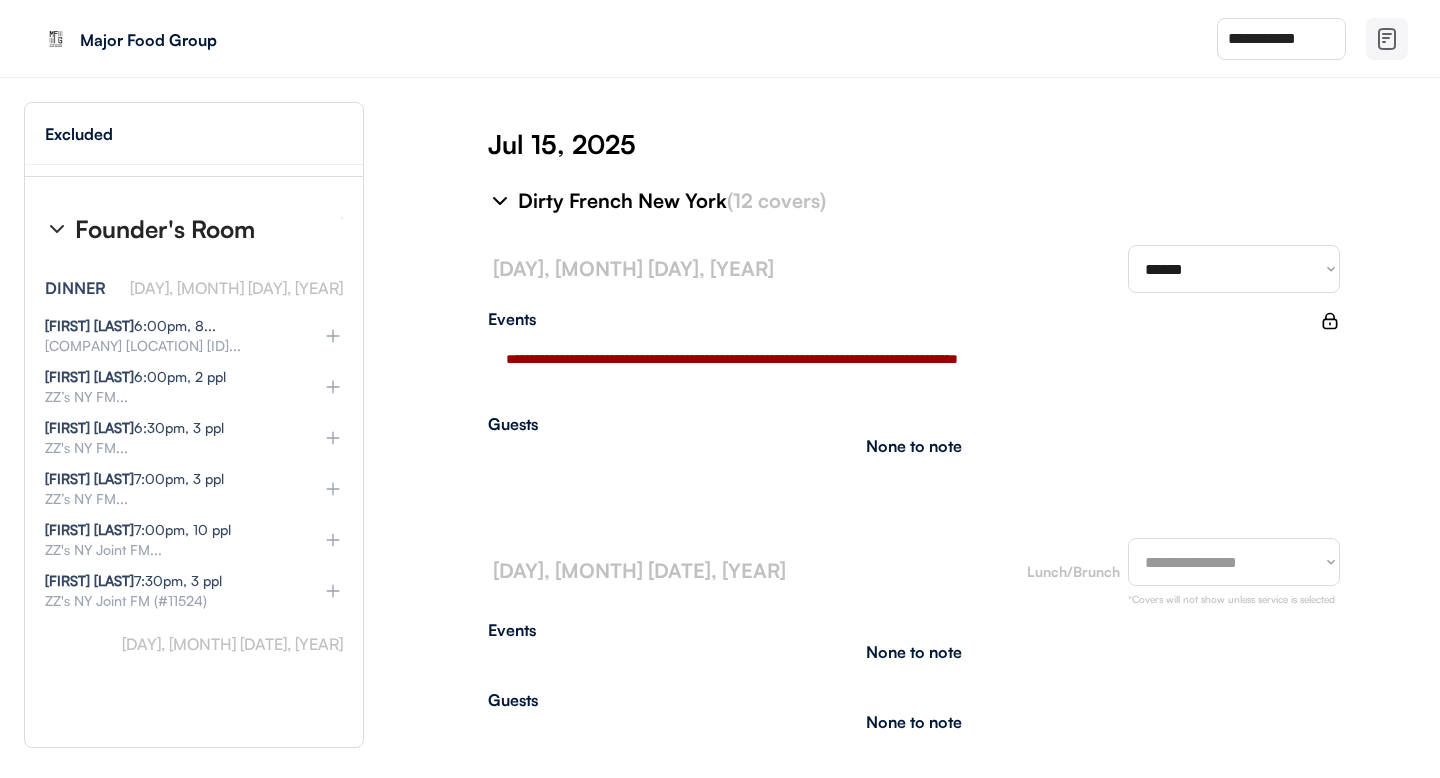 select on "********" 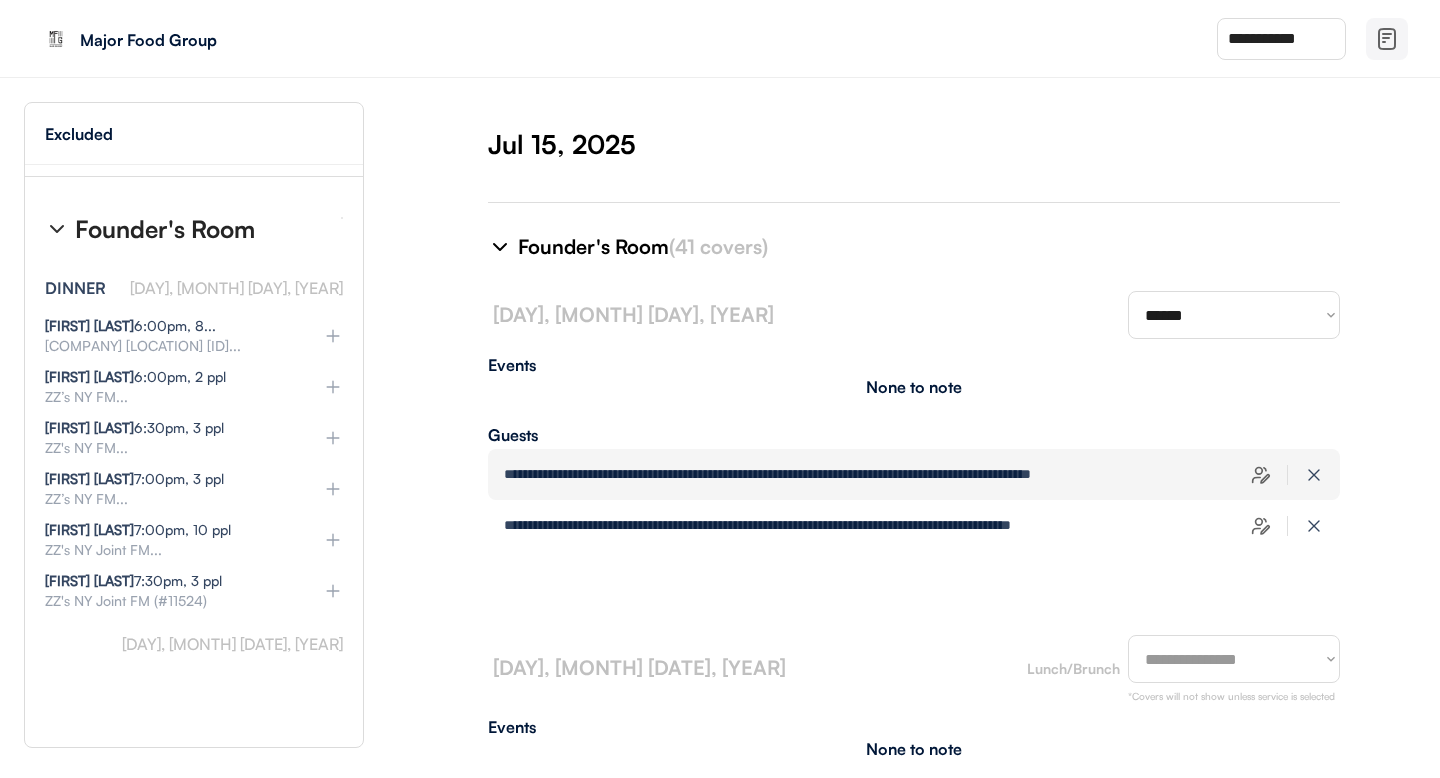scroll, scrollTop: 5116, scrollLeft: 0, axis: vertical 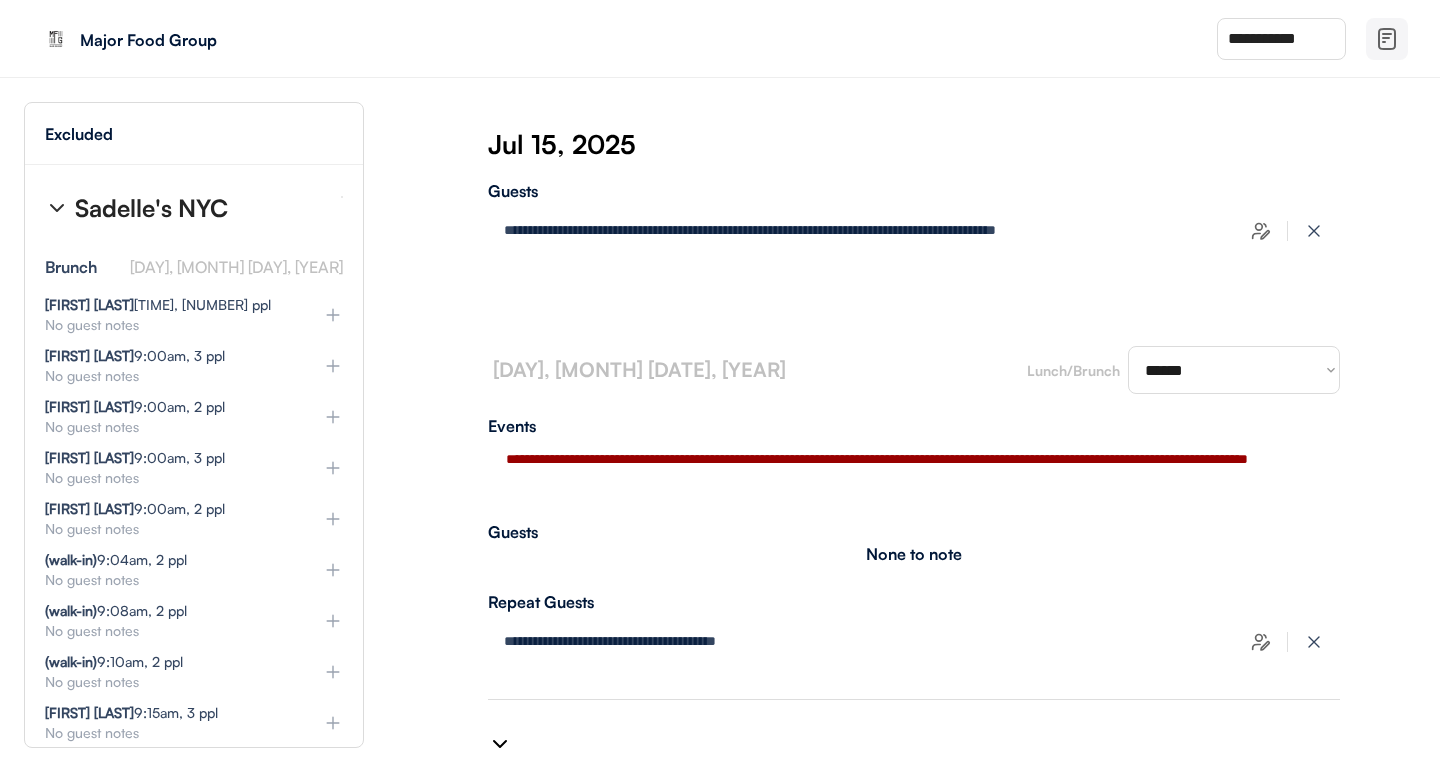 type on "**********" 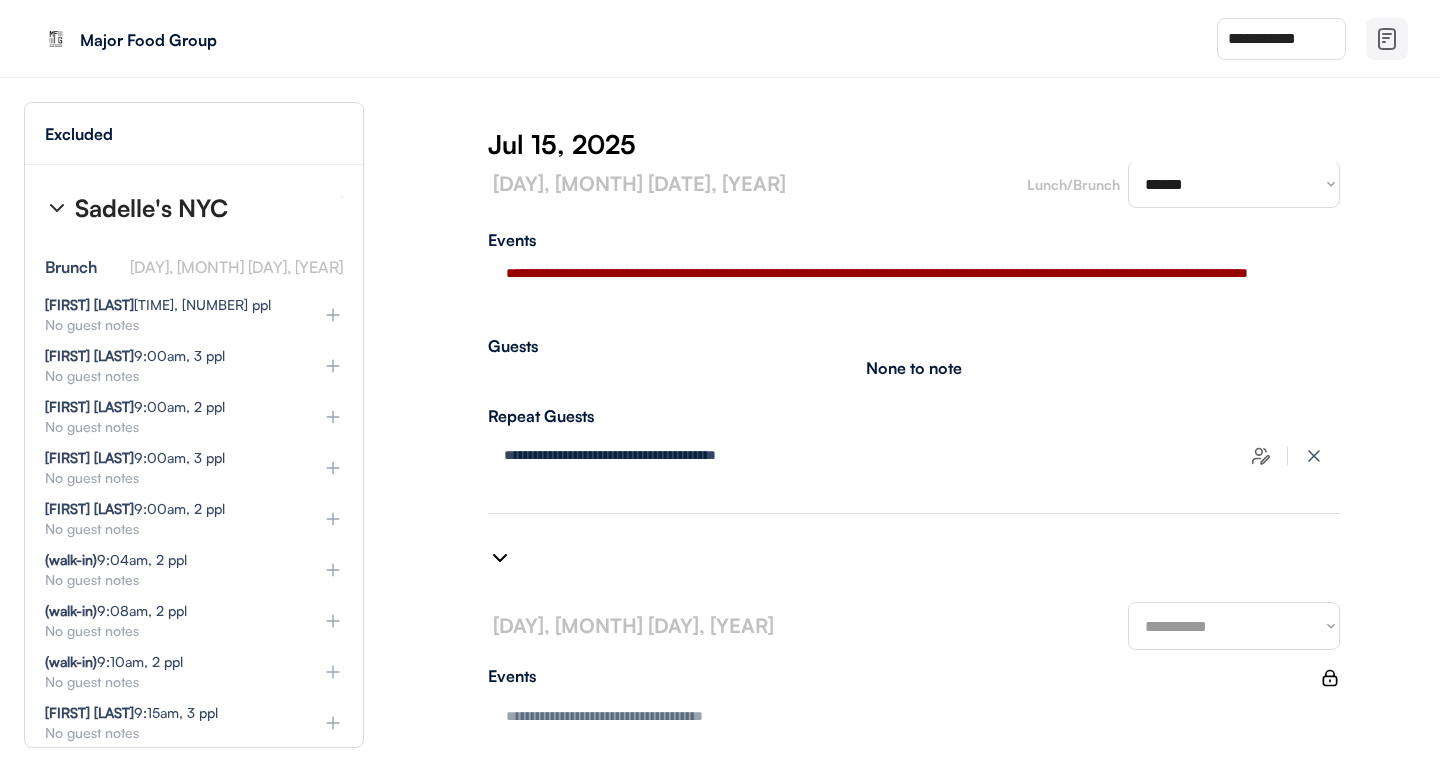 type on "**********" 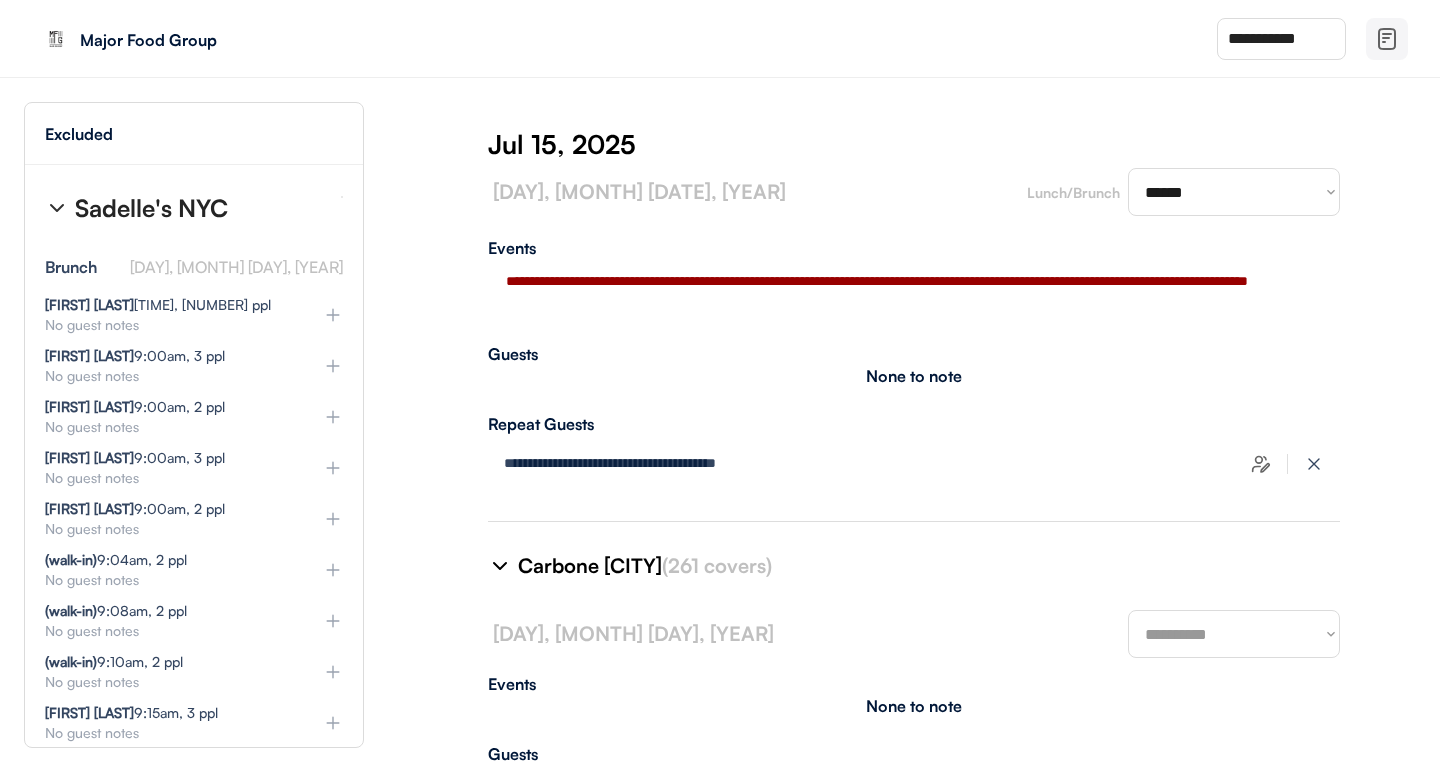 select on "********" 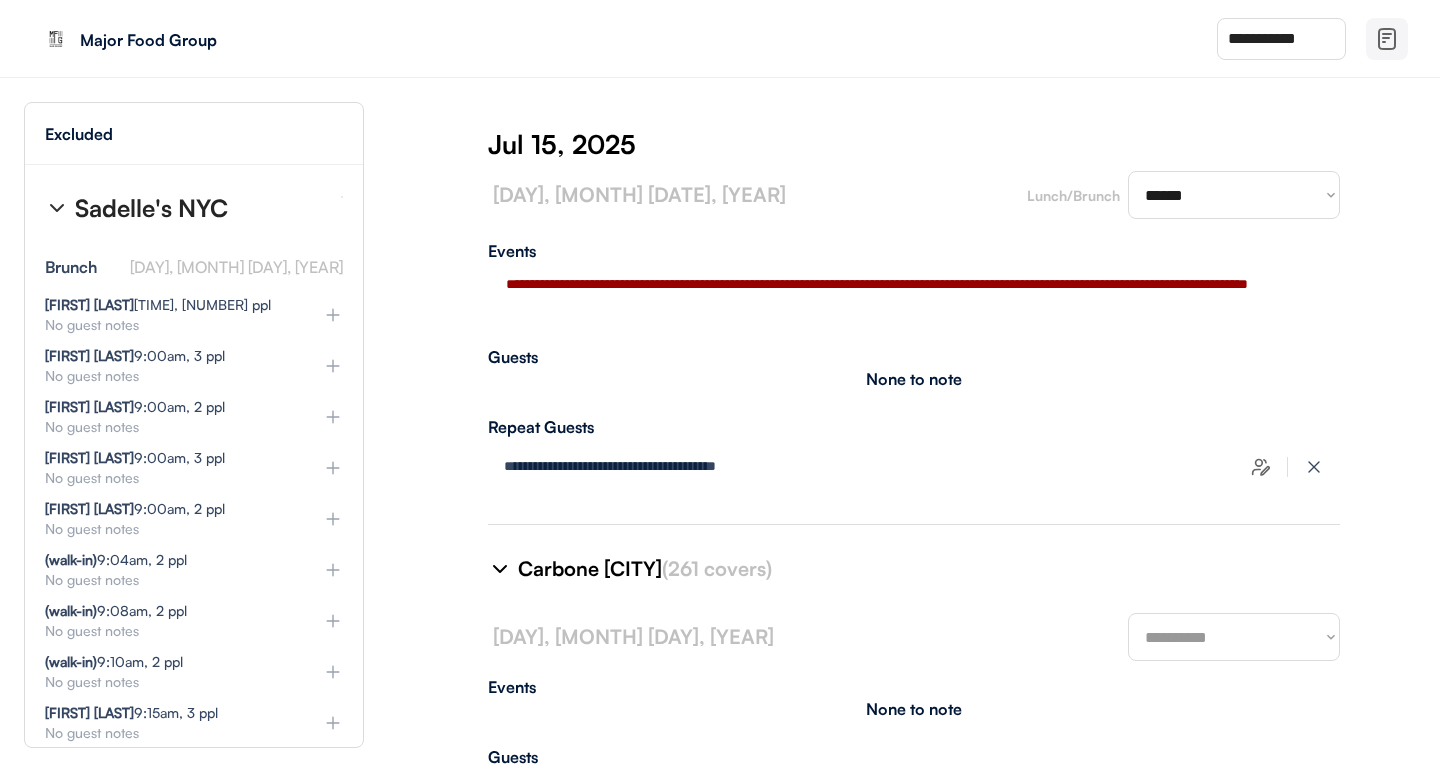 scroll, scrollTop: 7564, scrollLeft: 0, axis: vertical 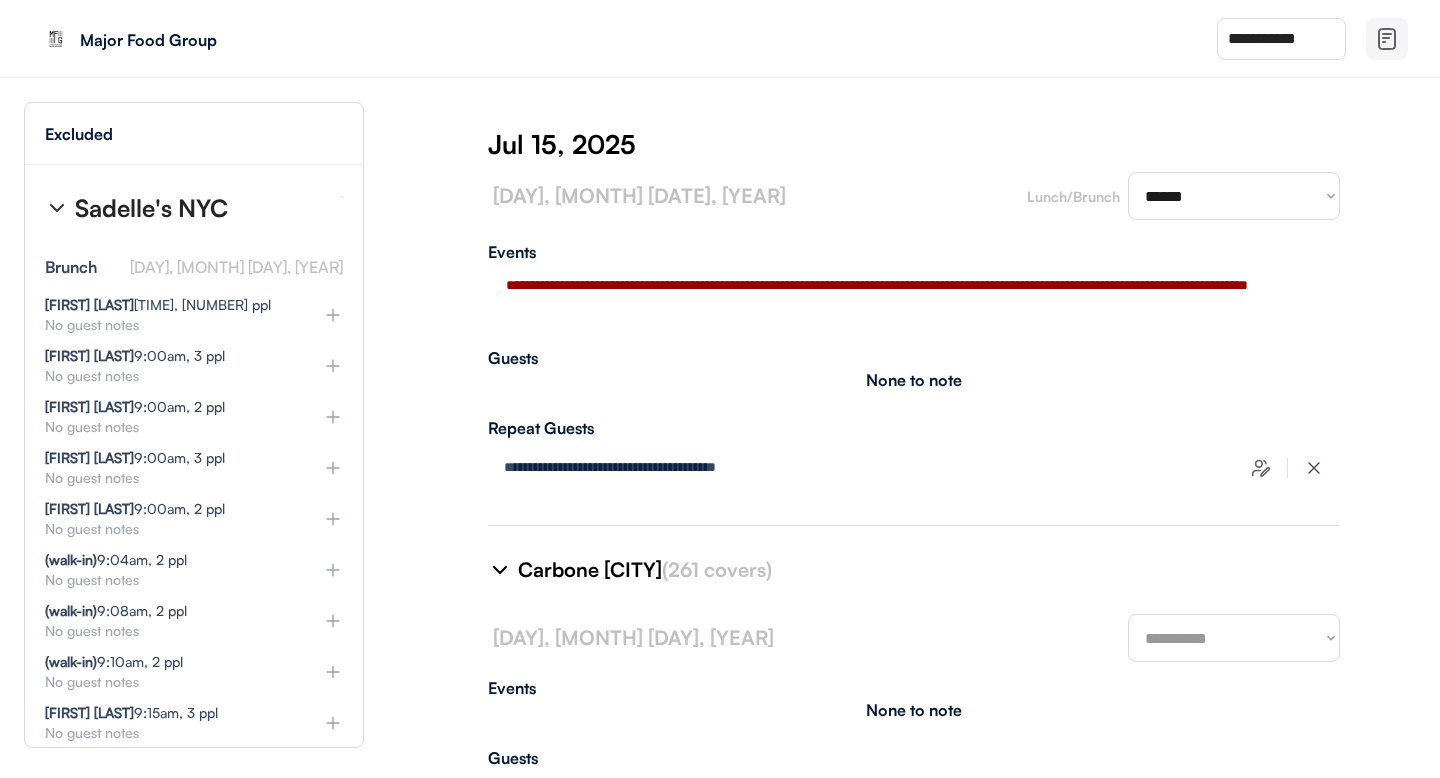 select on "********" 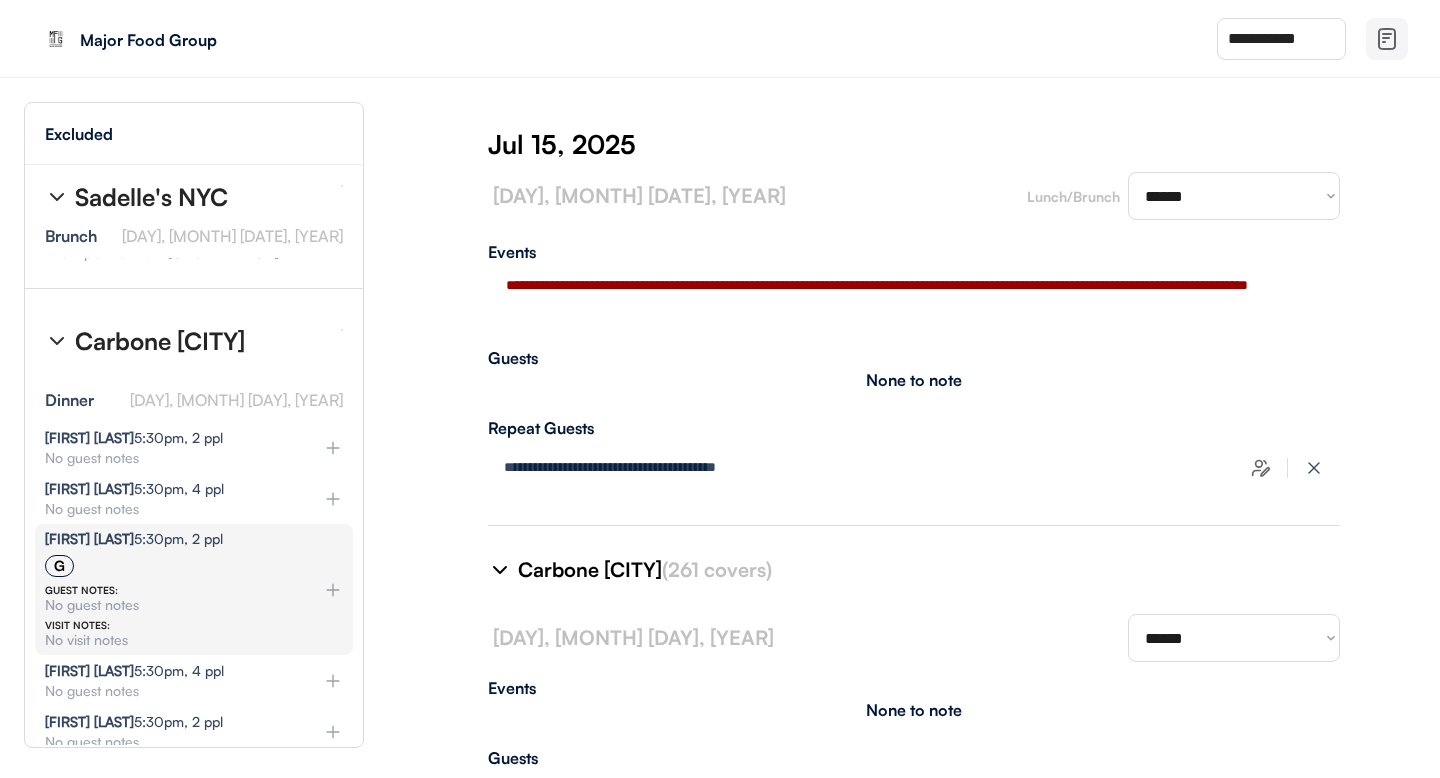 scroll, scrollTop: 28649, scrollLeft: 0, axis: vertical 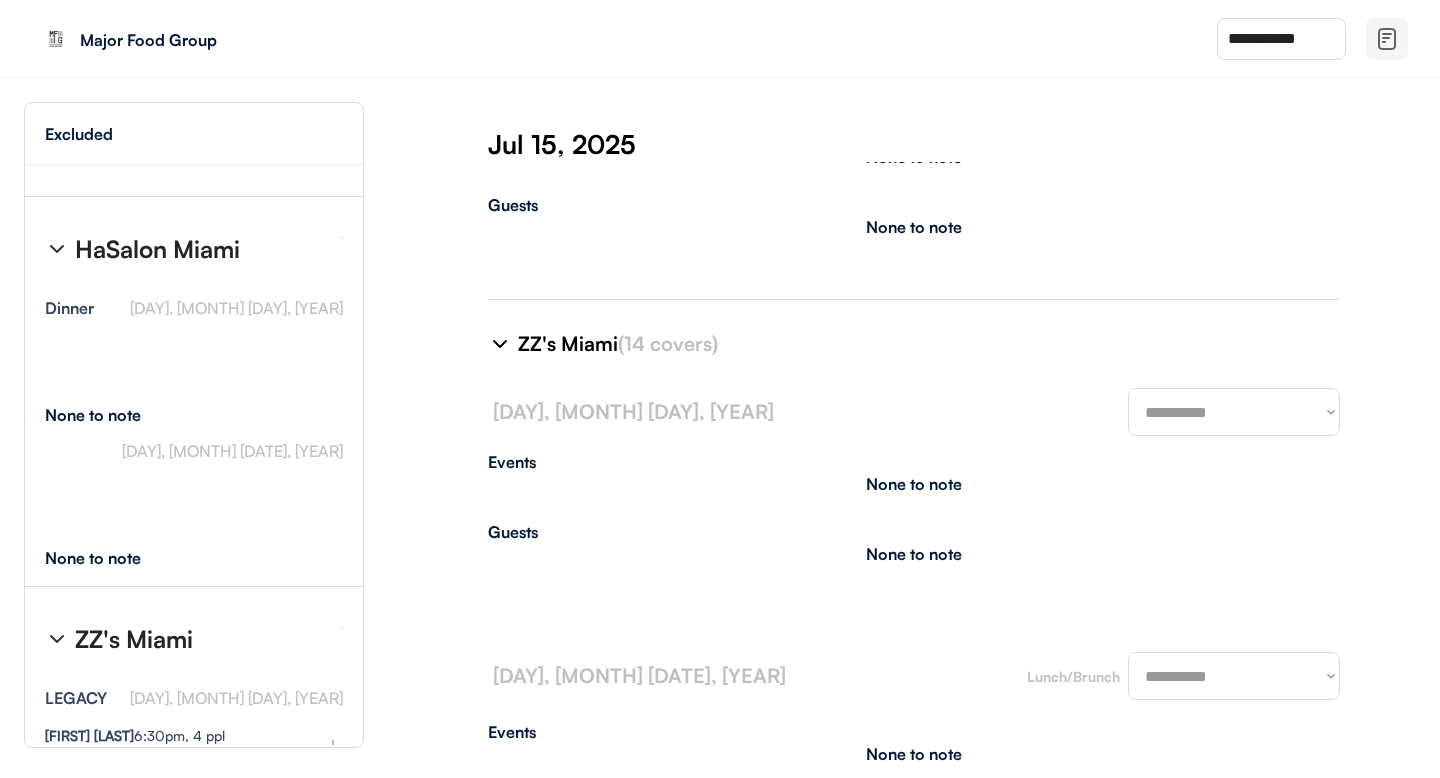select on "********" 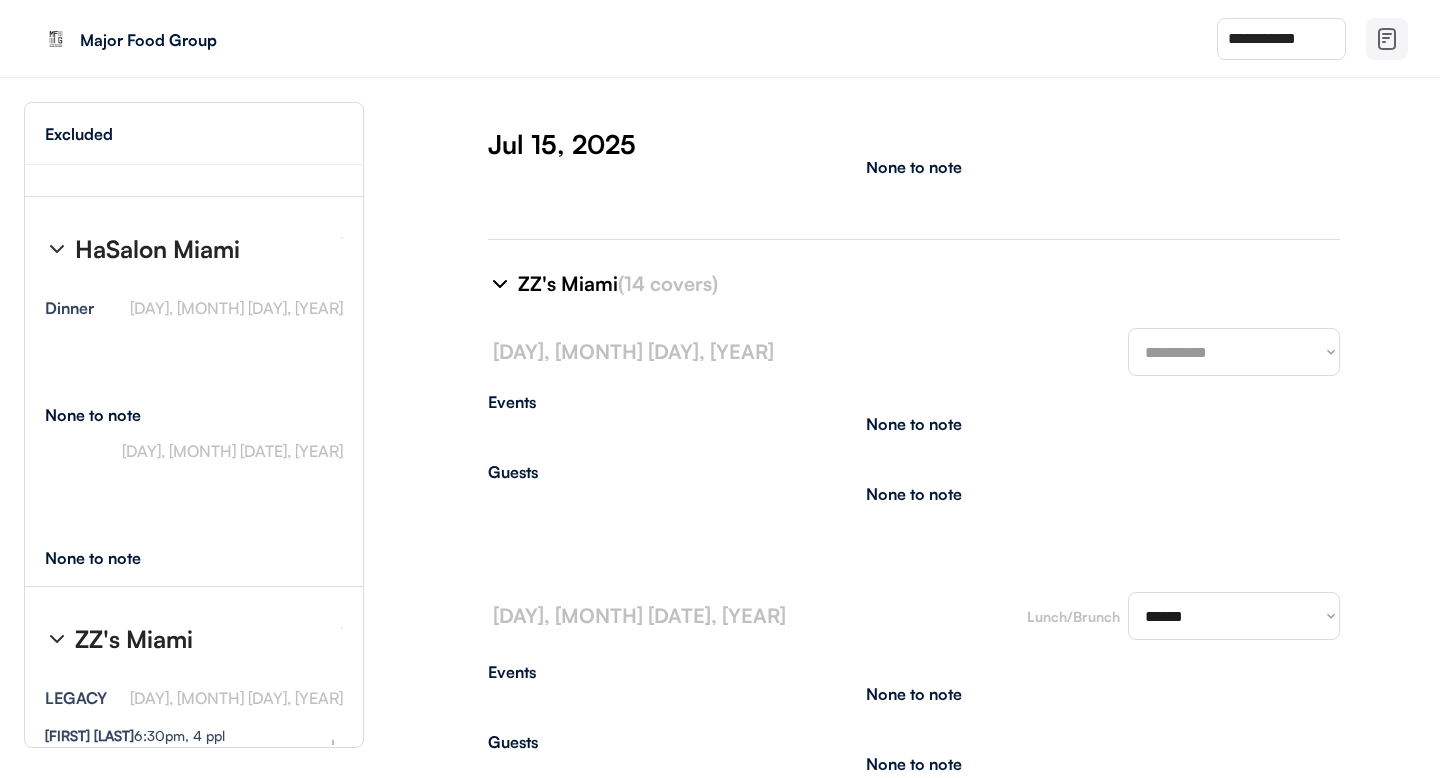 scroll, scrollTop: 10045, scrollLeft: 0, axis: vertical 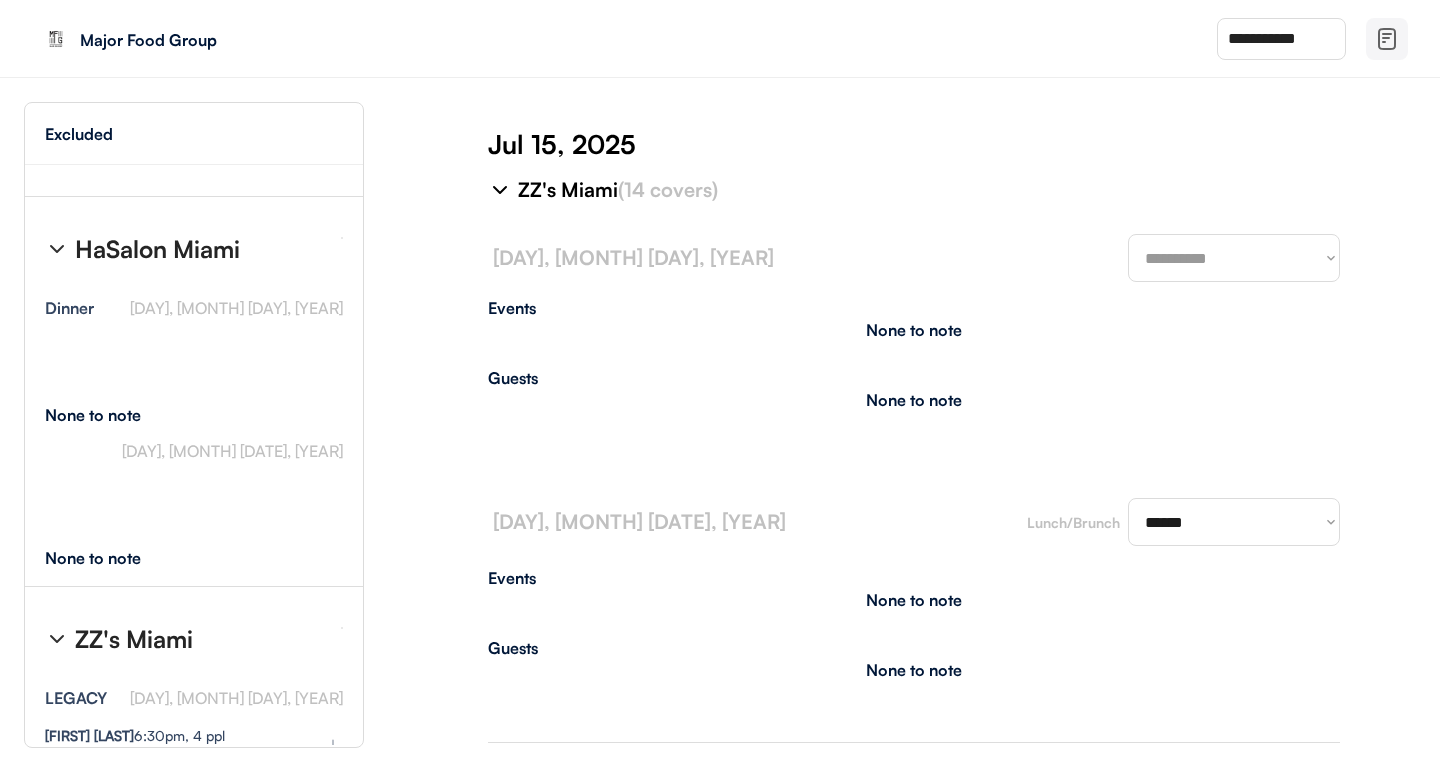 select on "********" 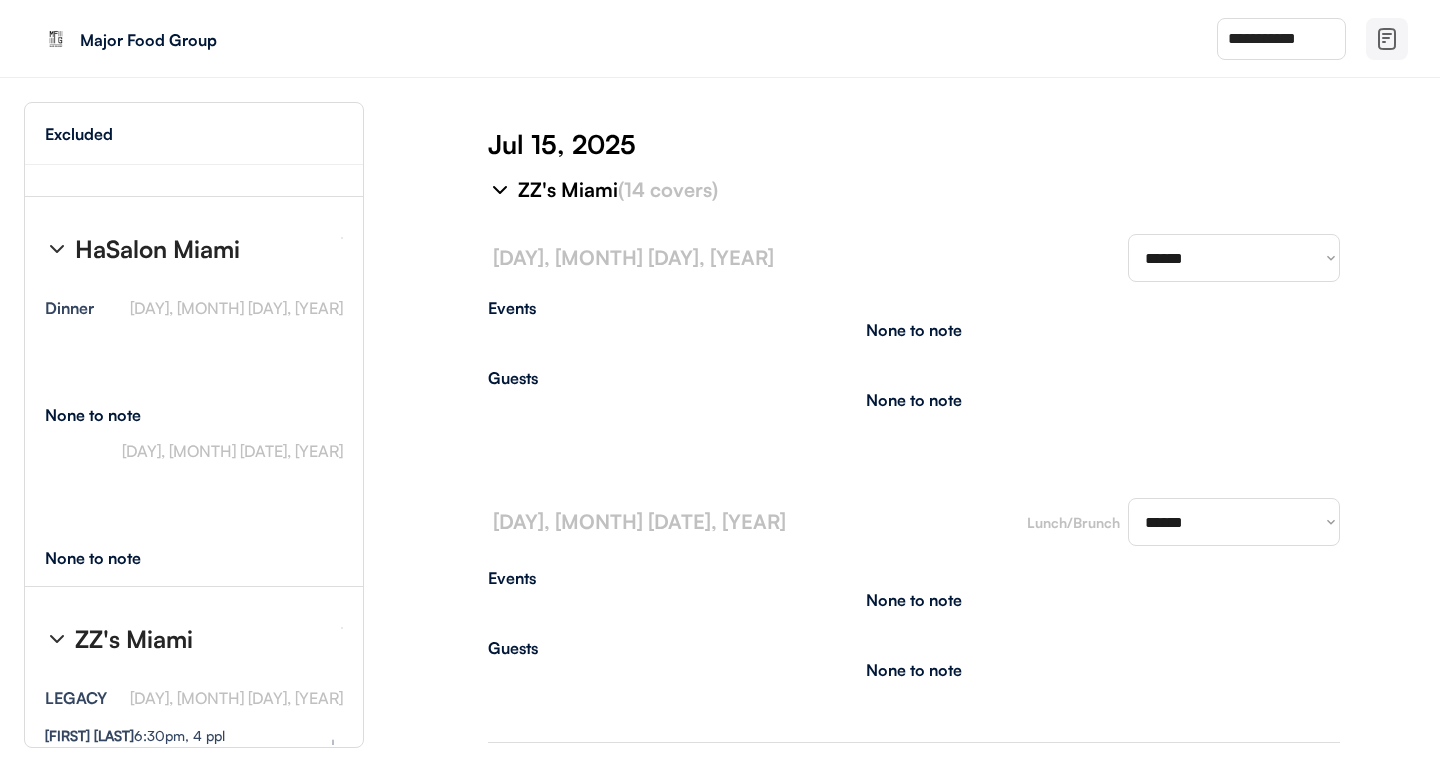 select on "********" 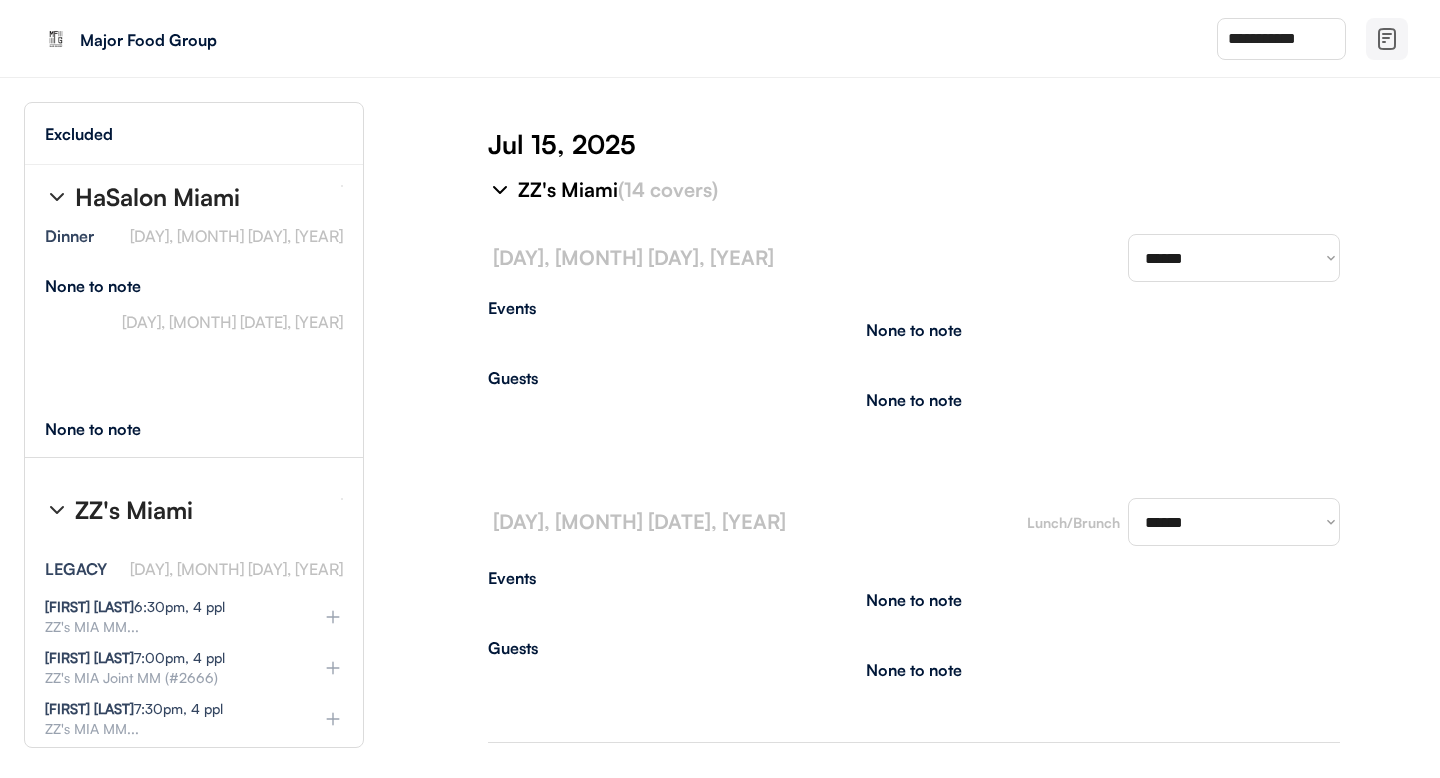 select on "********" 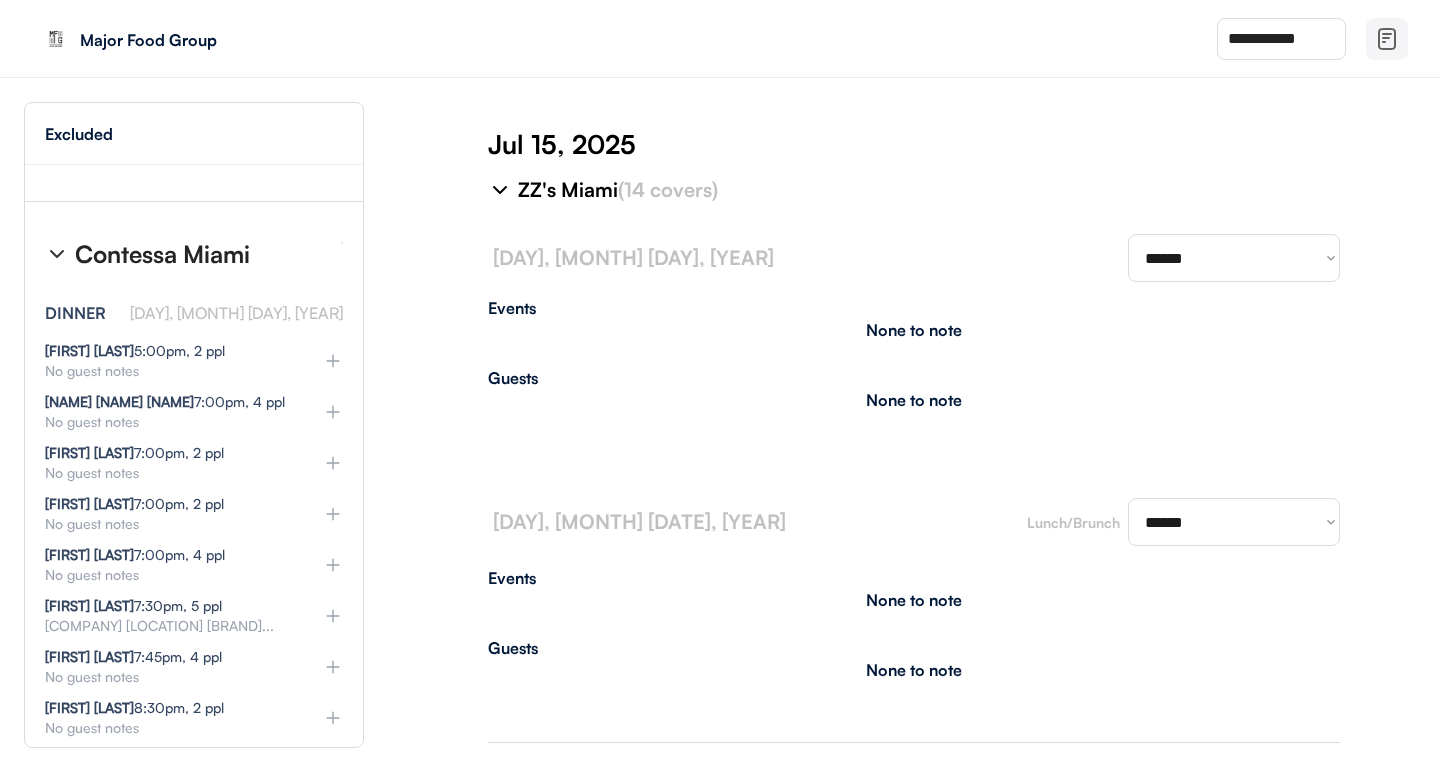 scroll, scrollTop: 36824, scrollLeft: 0, axis: vertical 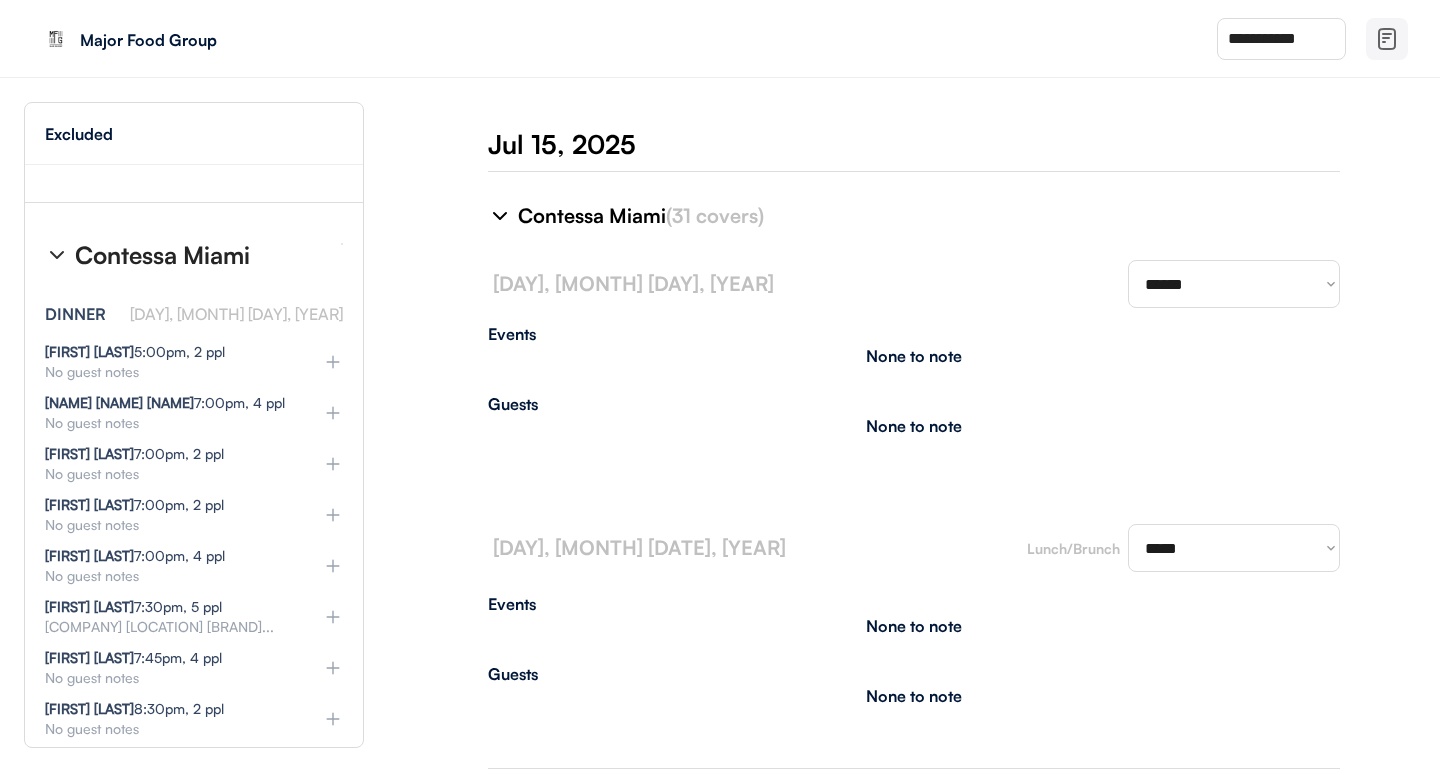 type on "**********" 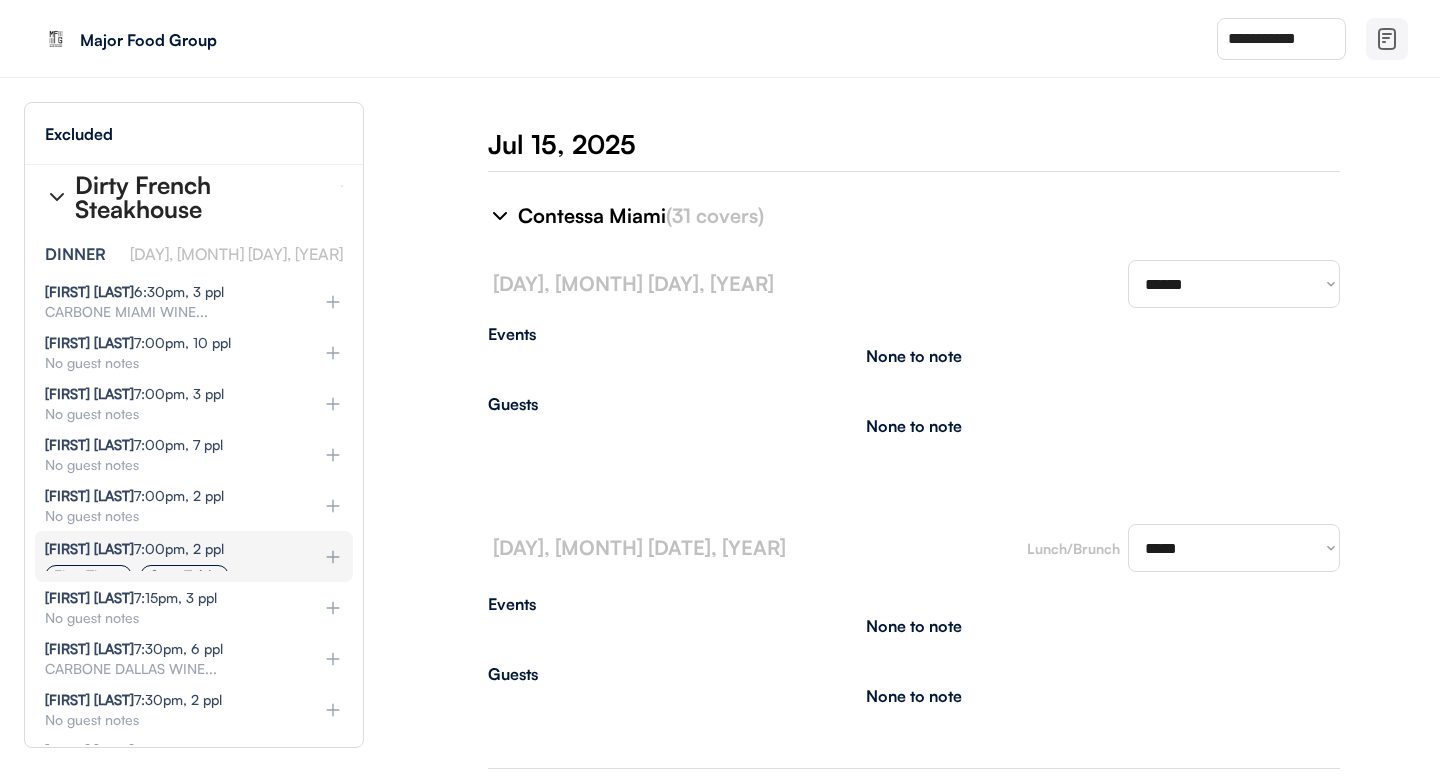 scroll, scrollTop: 37591, scrollLeft: 0, axis: vertical 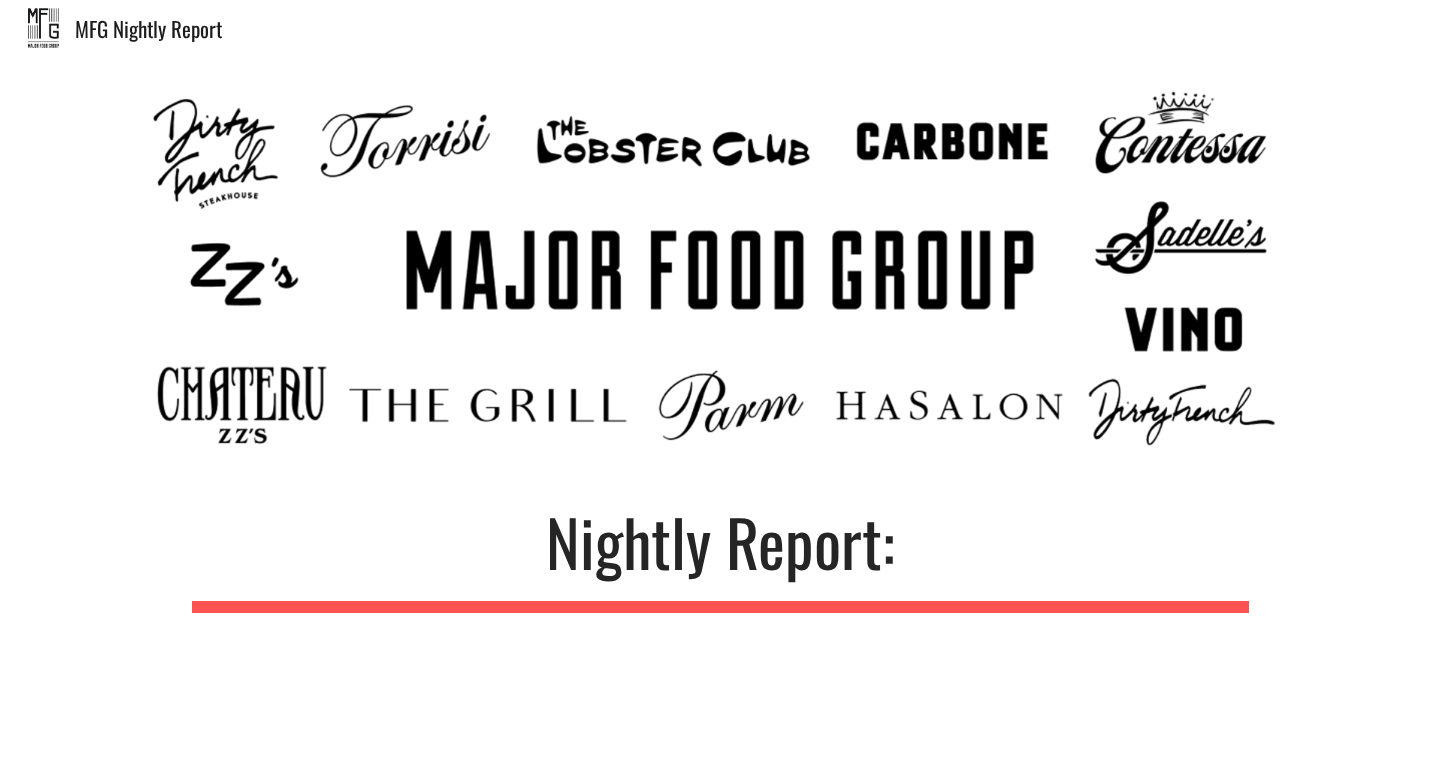 type on "**********" 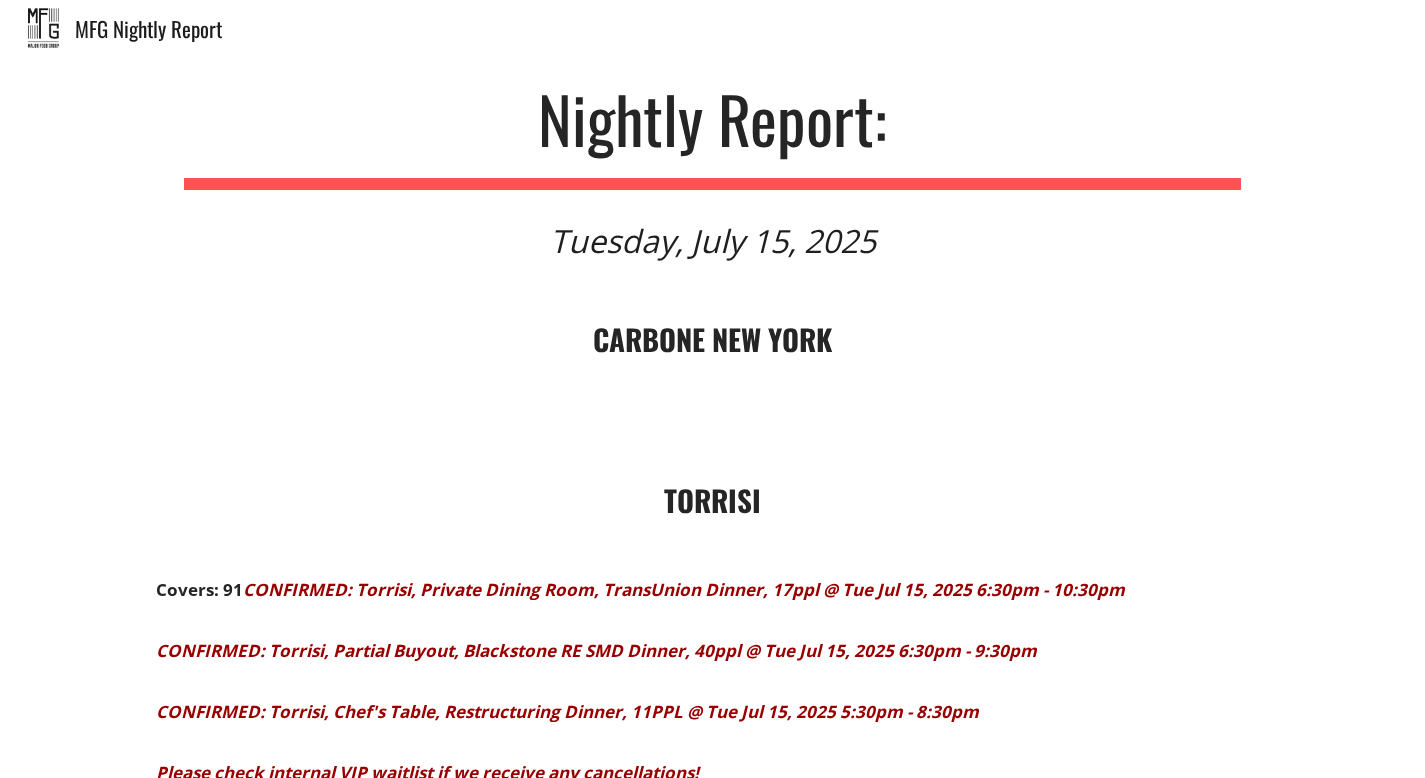 scroll, scrollTop: 540, scrollLeft: 0, axis: vertical 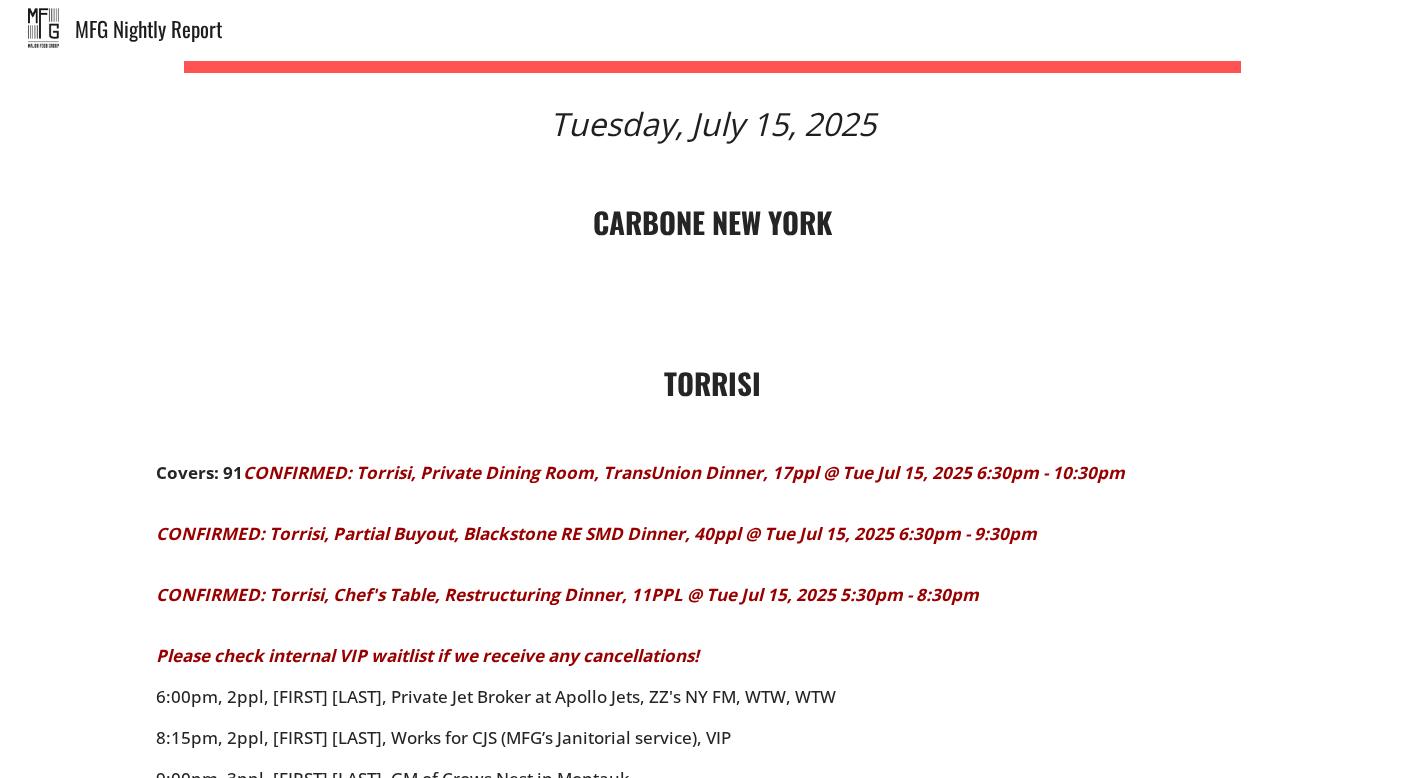click on "CARBONE NEW YORK" at bounding box center (713, 221) 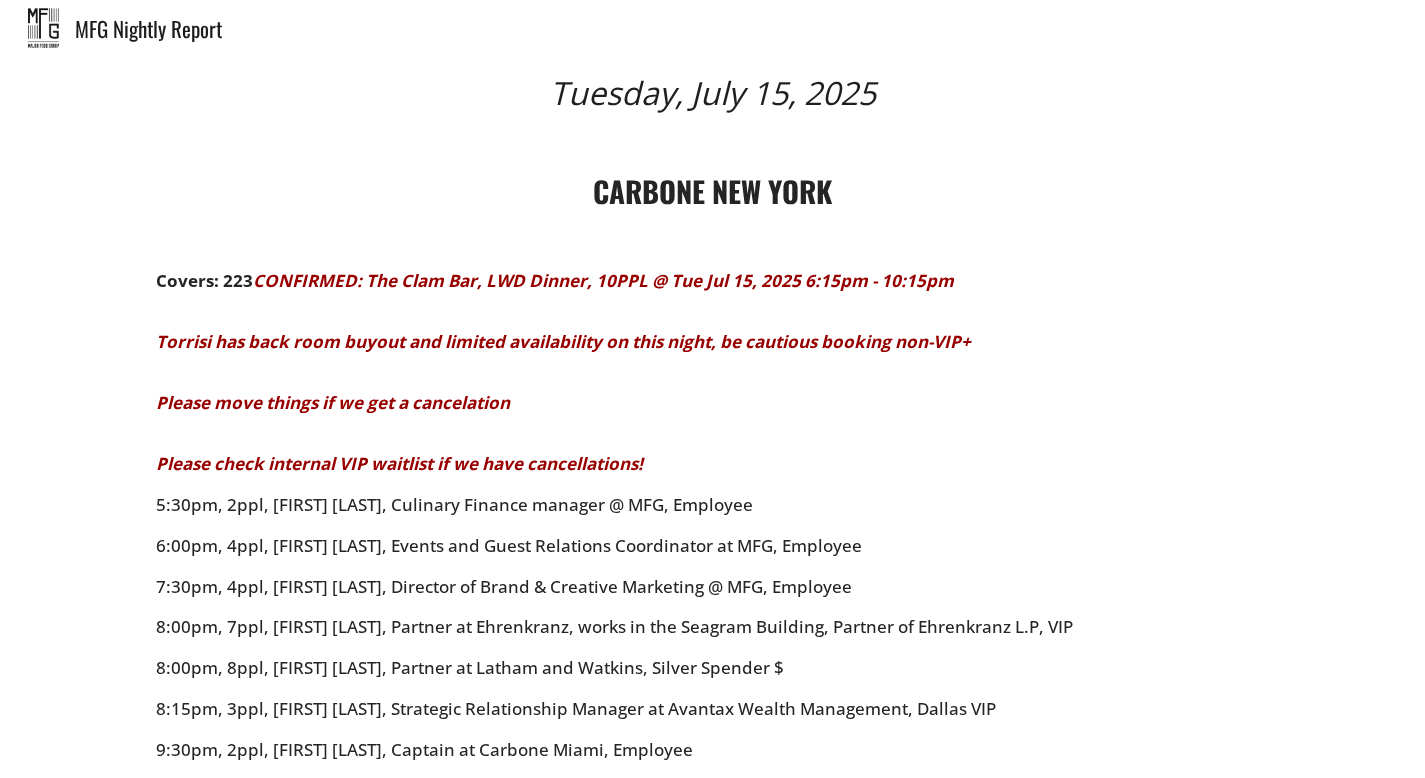 scroll, scrollTop: 587, scrollLeft: 0, axis: vertical 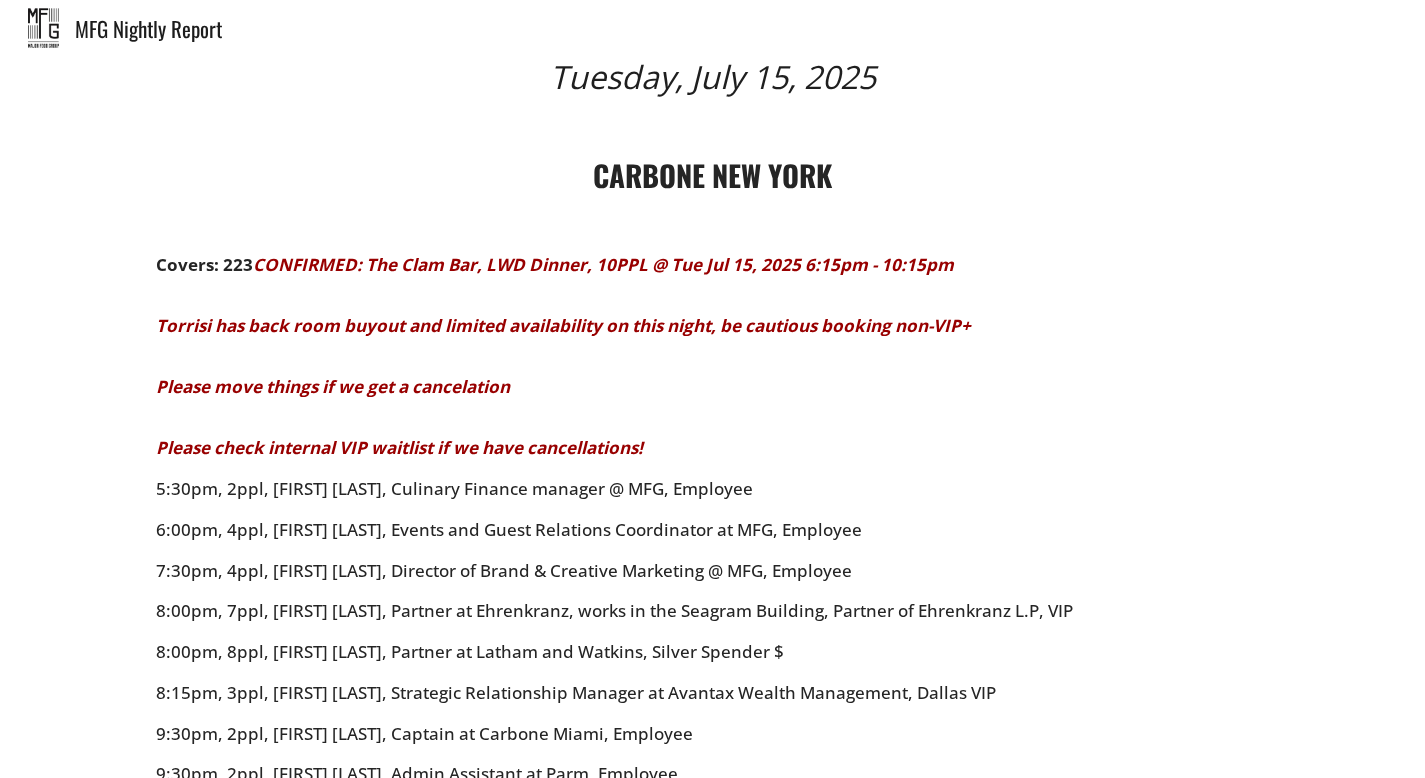 click on "CARBONE NEW YORK Covers: 223
CONFIRMED: The Clam Bar, LWD Dinner, 10PPL @ Tue Jul 15, 2025 6:15pm - 10:15pm
Torrisi has back room buyout and limited availability on this night, be cautious booking non-VIP+
Please move things if we get a cancelation
Please check internal VIP waitlist if we have cancellations!
5:30pm, 2ppl, [FIRST] [LAST], Culinary Finance manager @ MFG, Employee 6:00pm, 4ppl, [FIRST] [LAST], Events and Guest Relations Coordinator at MFG, Employee 7:30pm, 4ppl, [FIRST] [LAST], Director of Brand & Creative Marketing @ MFG, Employee 8:00pm, 7ppl, [FIRST] [LAST], Partner at Ehrenkranz, works in the Seagram Building, Partner of Ehrenkranz L.P, VIP 8:00pm, 8ppl, [FIRST] [LAST], Partner at Latham and Watkins, Silver Spender $ 8:15pm, 3ppl, [FIRST] [LAST], Strategic Relationship Manager at Avantax Wealth Management, Dallas VIP 9:30pm, 2ppl, [FIRST] [LAST], Captain at Carbone Miami, Employee 9:30pm, 2ppl, [FIRST] [LAST], Admin Assistant at Parm, Employee             Repeat Guests: 136" at bounding box center [713, 643] 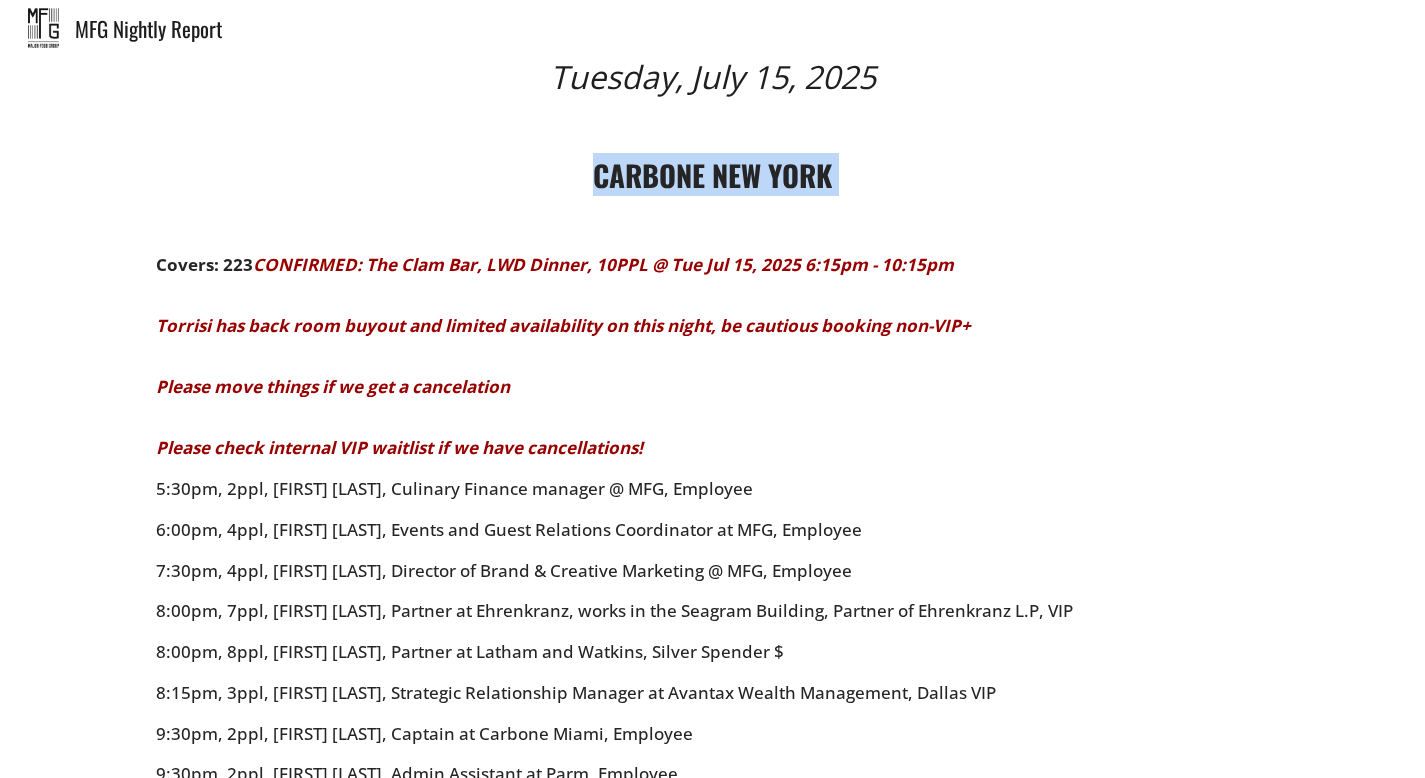 drag, startPoint x: 738, startPoint y: 213, endPoint x: 747, endPoint y: 223, distance: 13.453624 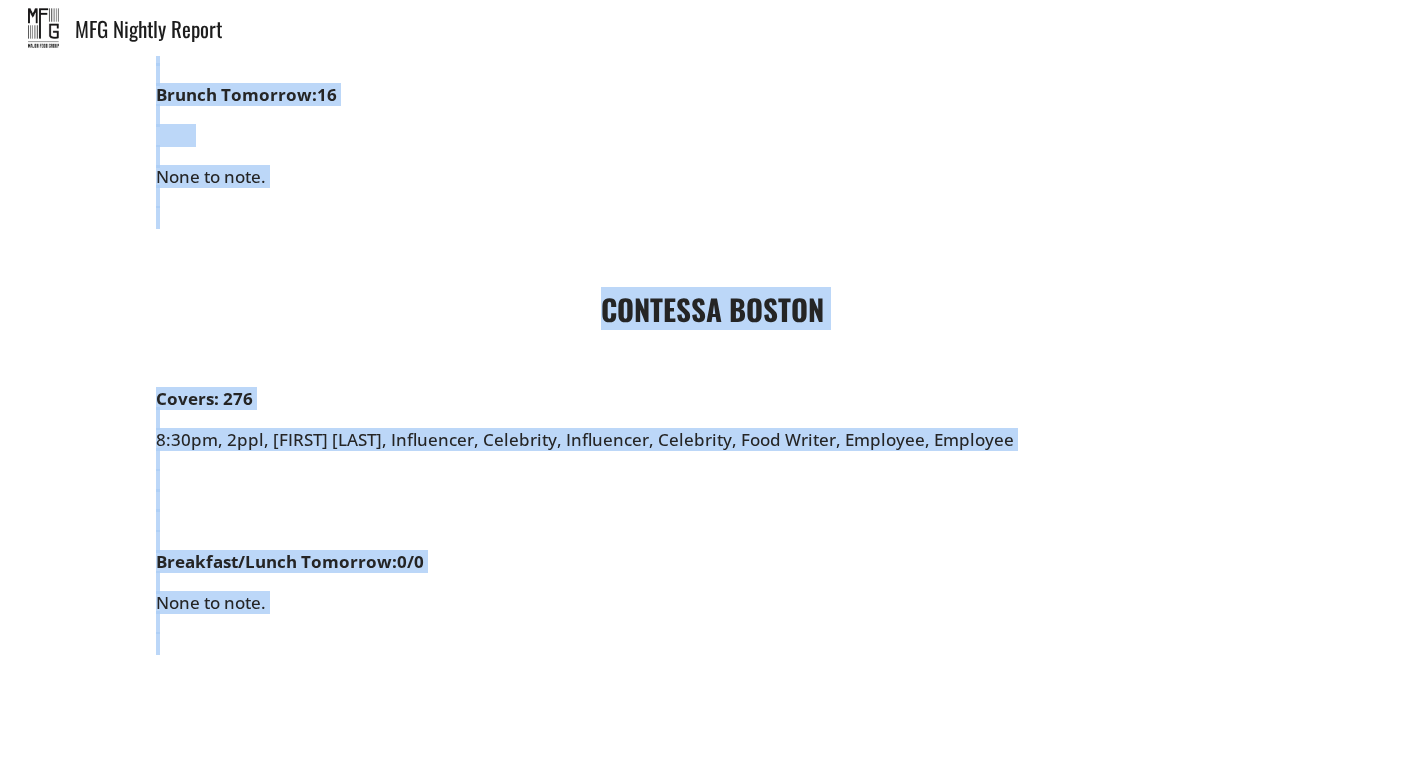 scroll, scrollTop: 10586, scrollLeft: 0, axis: vertical 